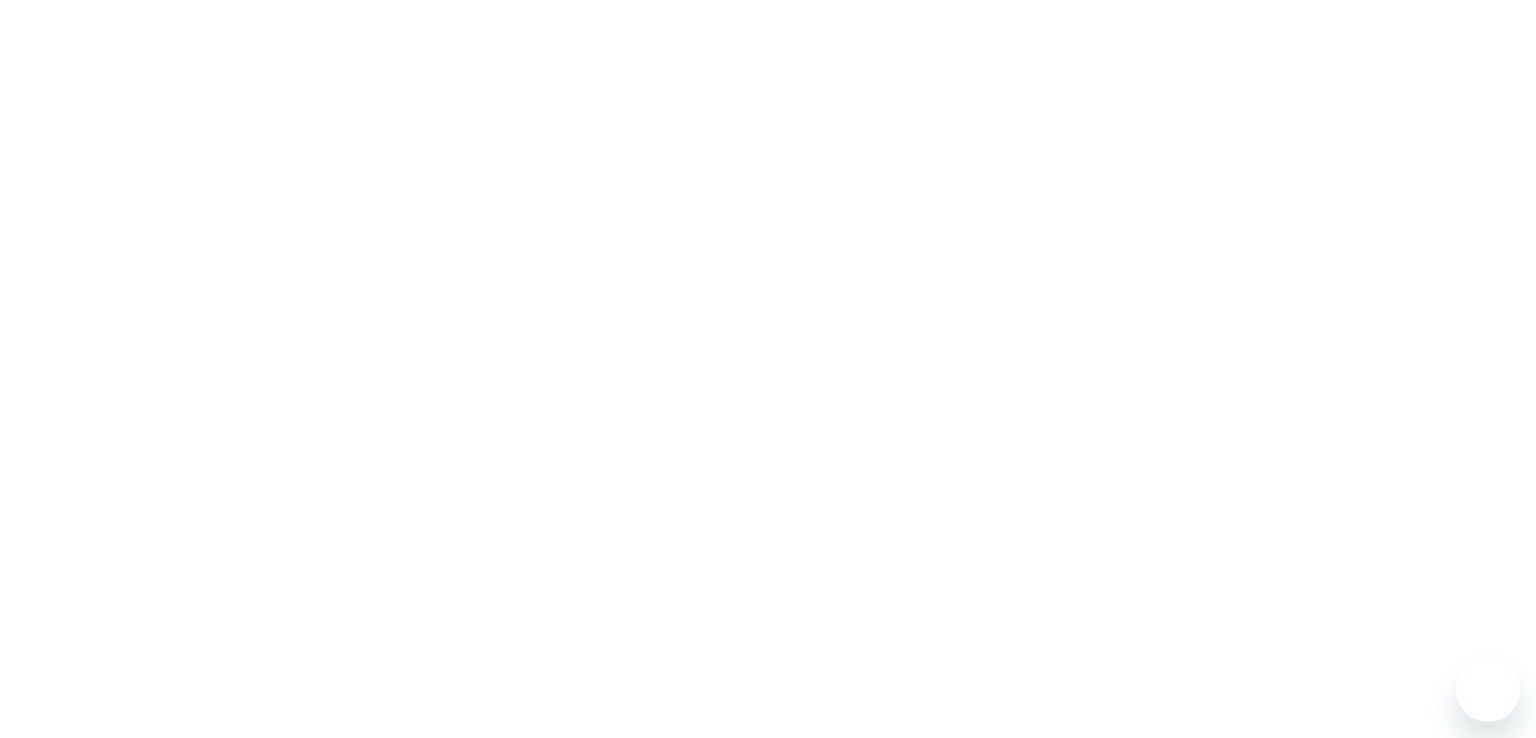 scroll, scrollTop: 0, scrollLeft: 0, axis: both 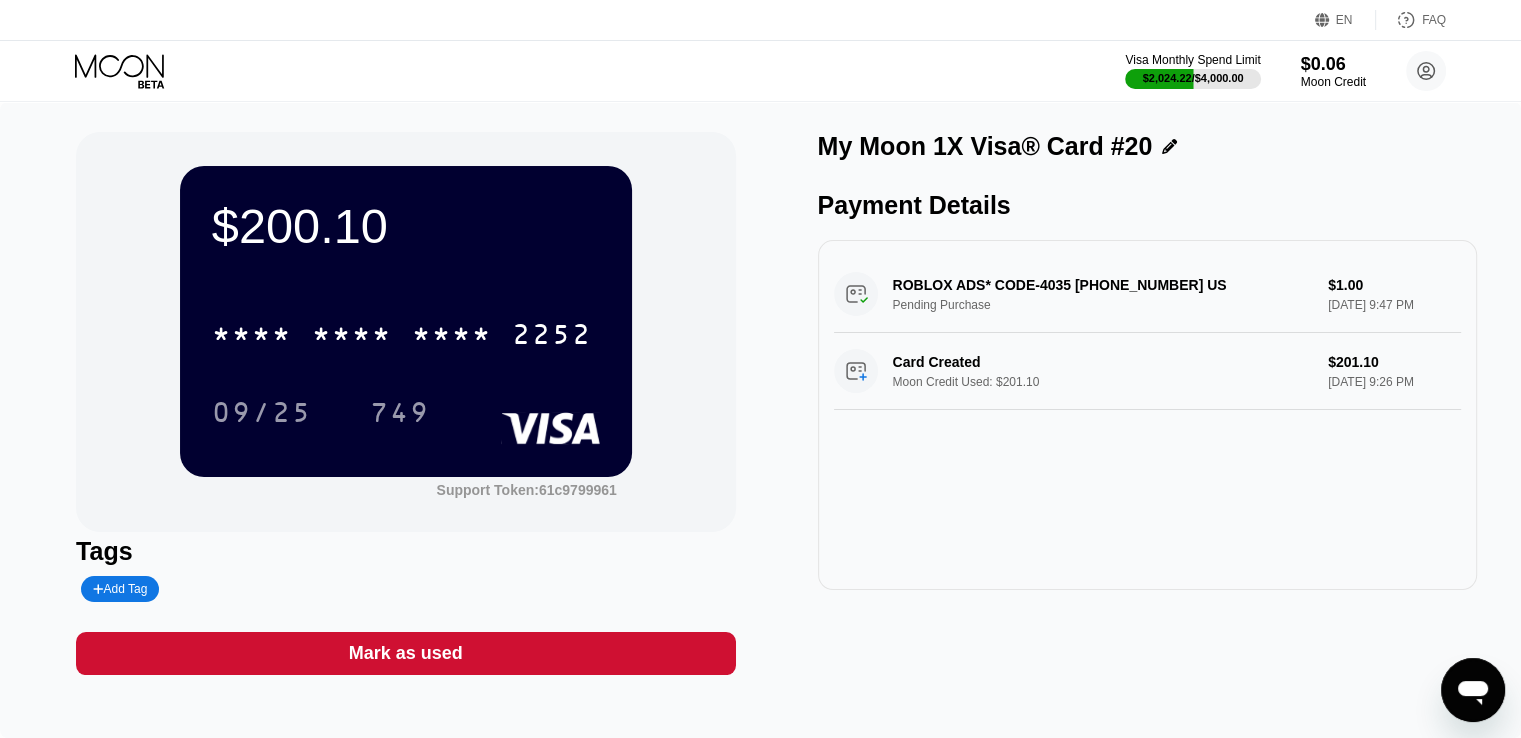 click on "Visa Monthly Spend Limit $2,024.22 / $4,000.00 $0.06 Moon Credit NoDripNewlie [EMAIL_ADDRESS][DOMAIN_NAME]  Home Settings Support Careers About Us Log out Privacy policy Terms" at bounding box center (760, 71) 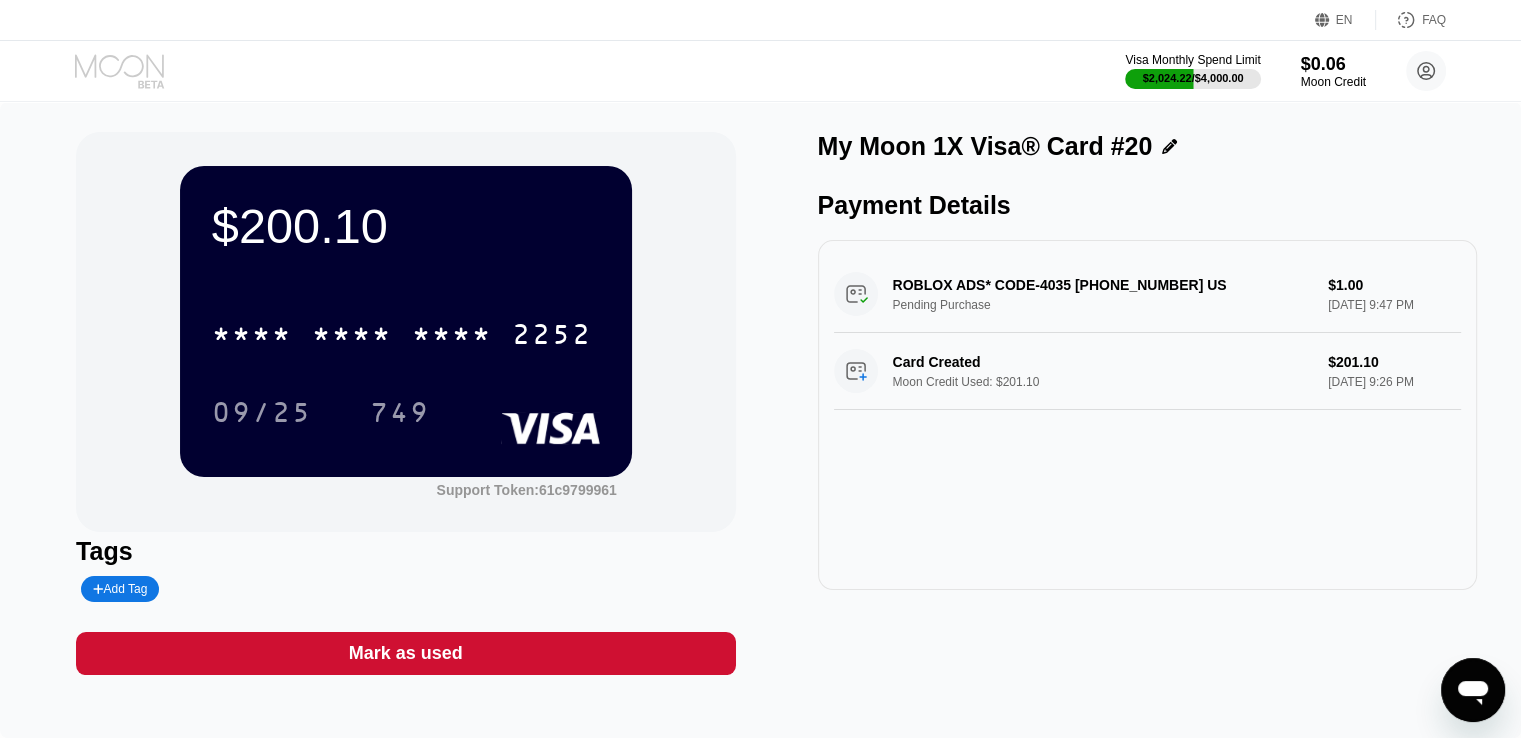 click 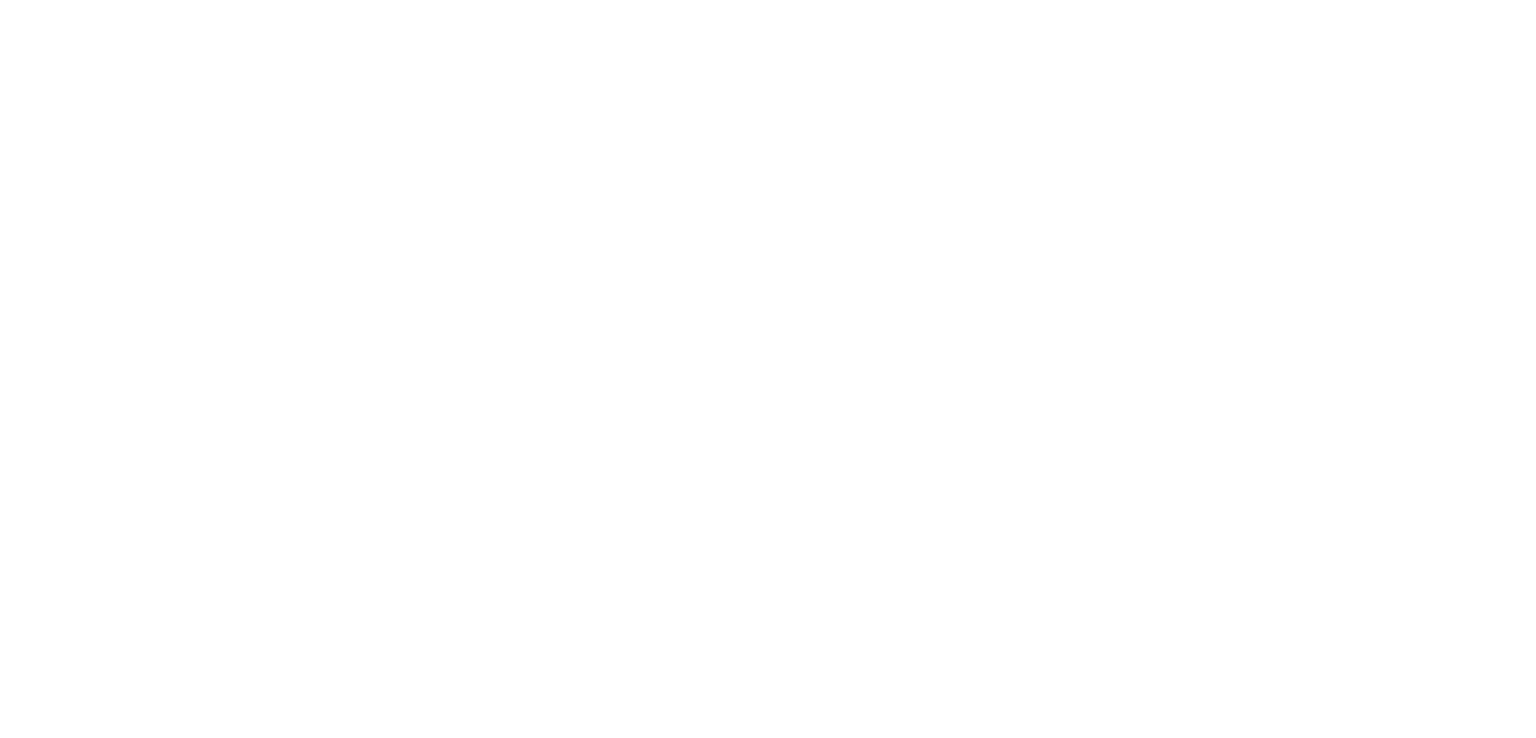 scroll, scrollTop: 0, scrollLeft: 0, axis: both 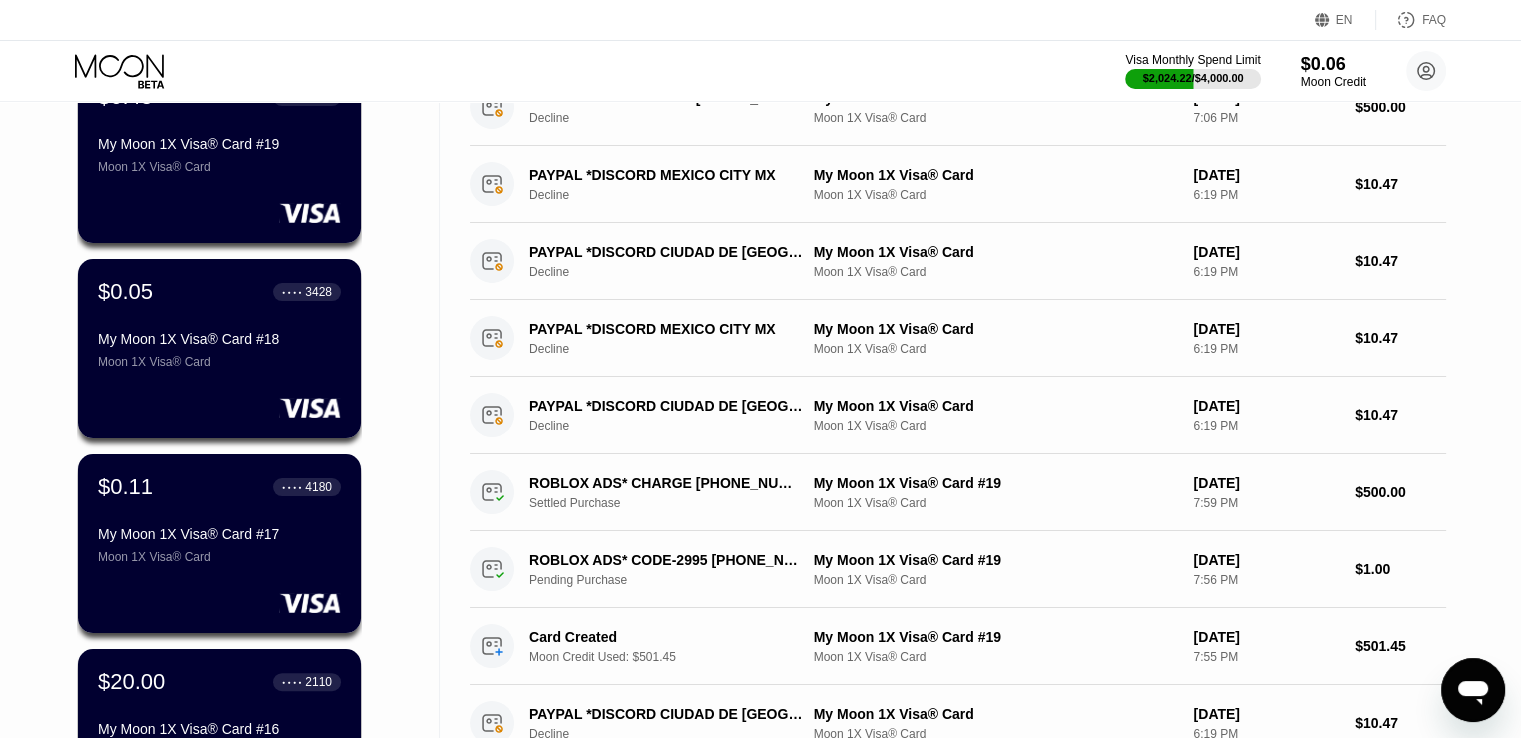 click on "$0.11 ● ● ● ● 4180 My Moon 1X Visa® Card #17 Moon 1X Visa® Card" at bounding box center (219, 519) 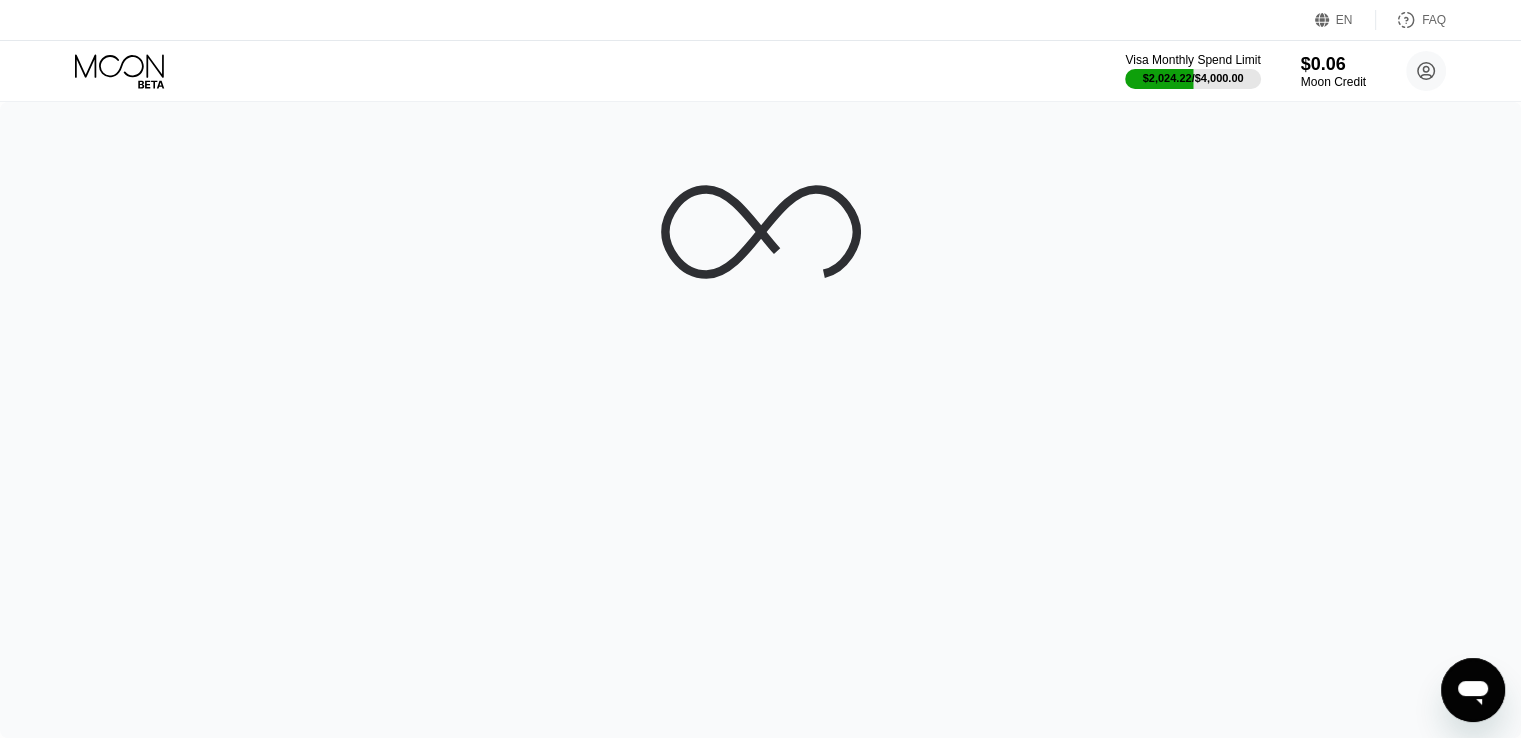 scroll, scrollTop: 0, scrollLeft: 0, axis: both 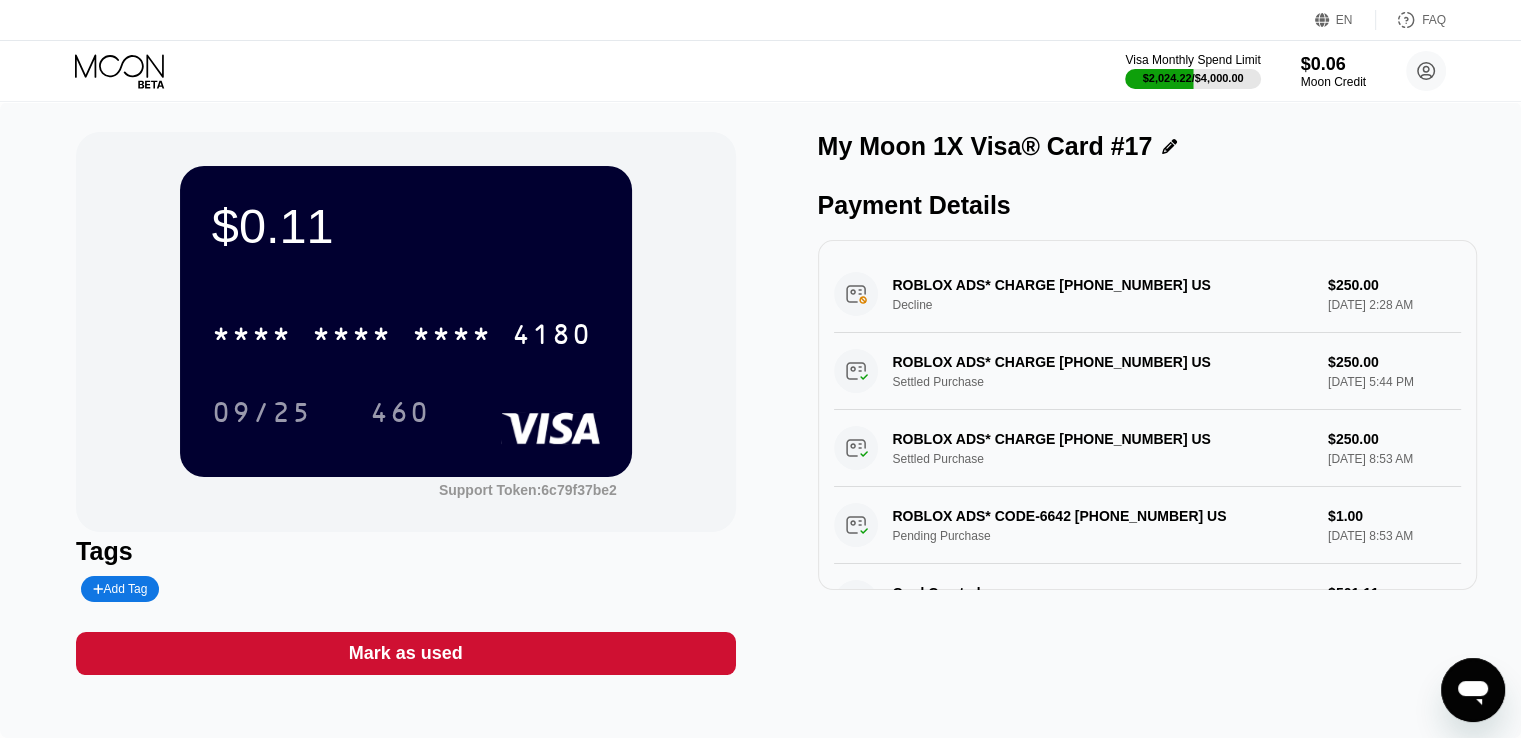 click on "Visa Monthly Spend Limit $2,024.22 / $4,000.00 $0.06 Moon Credit NoDripNewlie man435483@gmail.com  Home Settings Support Careers About Us Log out Privacy policy Terms" at bounding box center [760, 71] 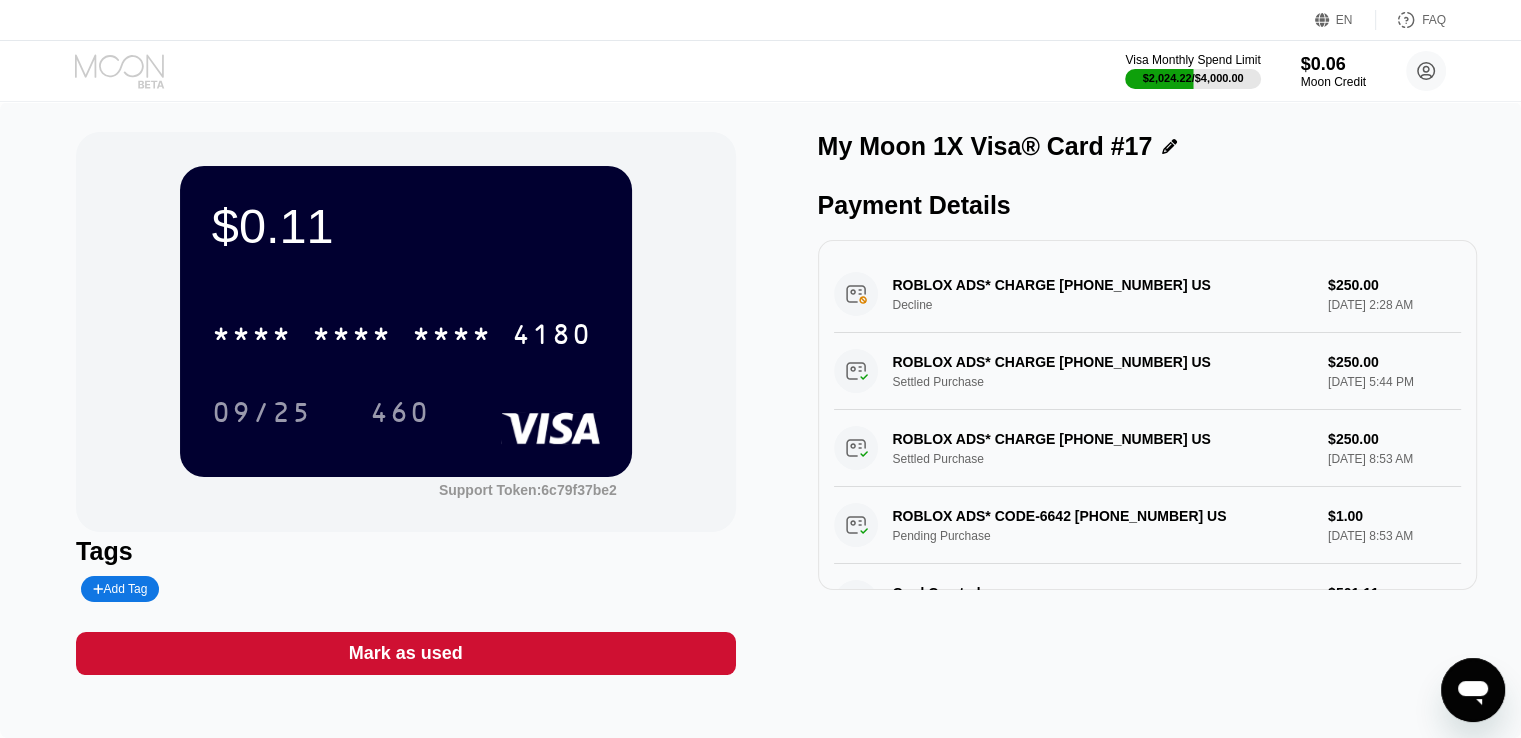 click 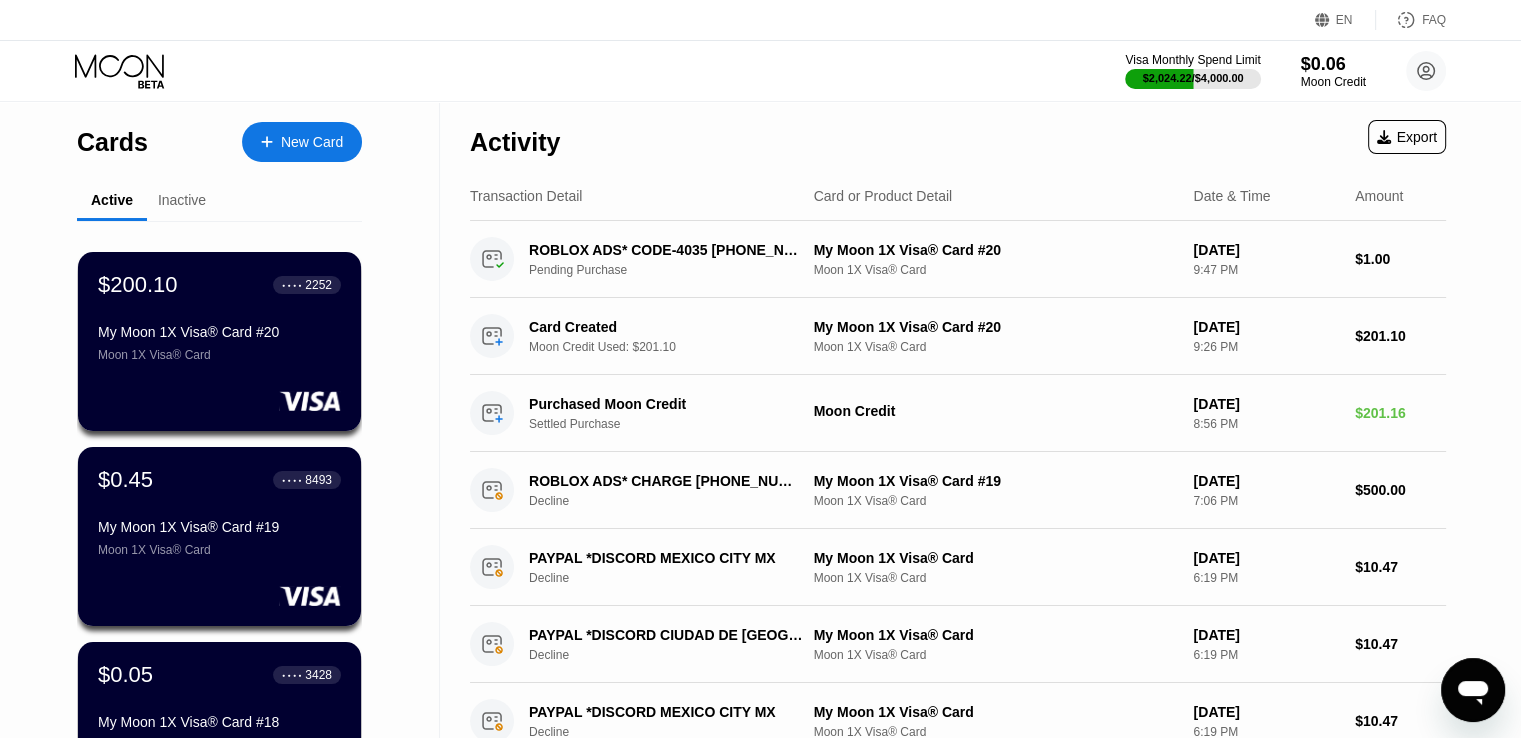 click on "$200.10 ● ● ● ● 2252 My Moon 1X Visa® Card #20 Moon 1X Visa® Card" at bounding box center (219, 317) 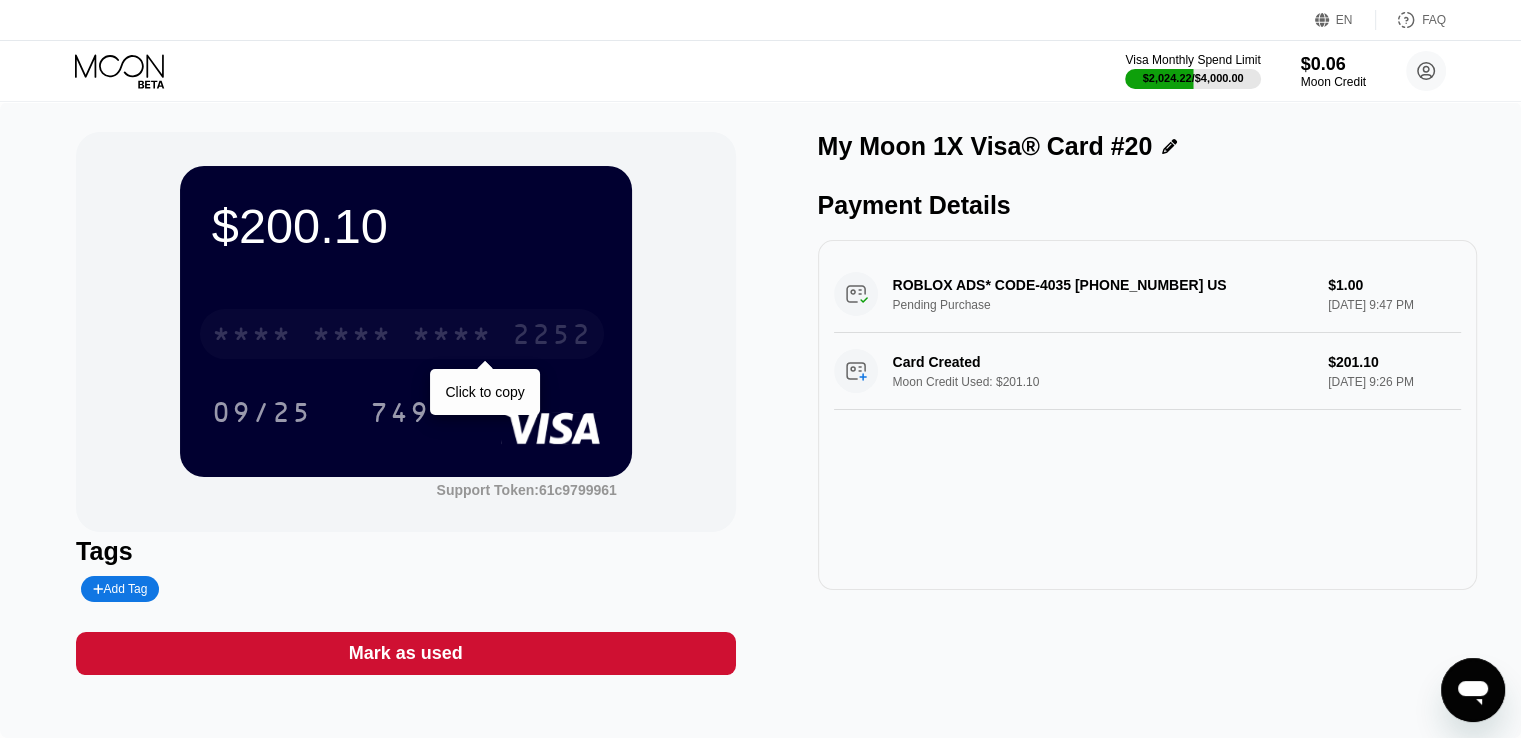 click on "* * * *" at bounding box center [452, 337] 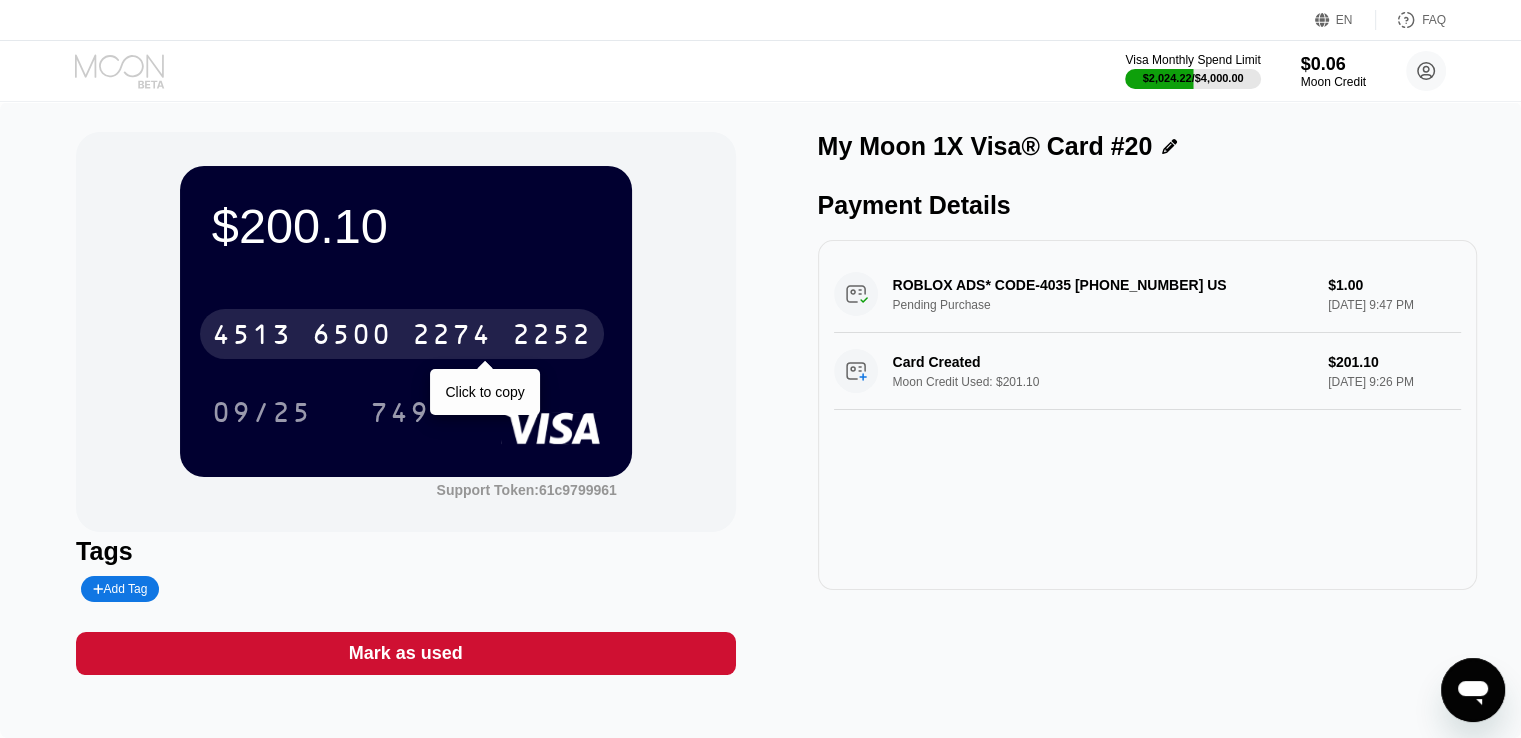 click 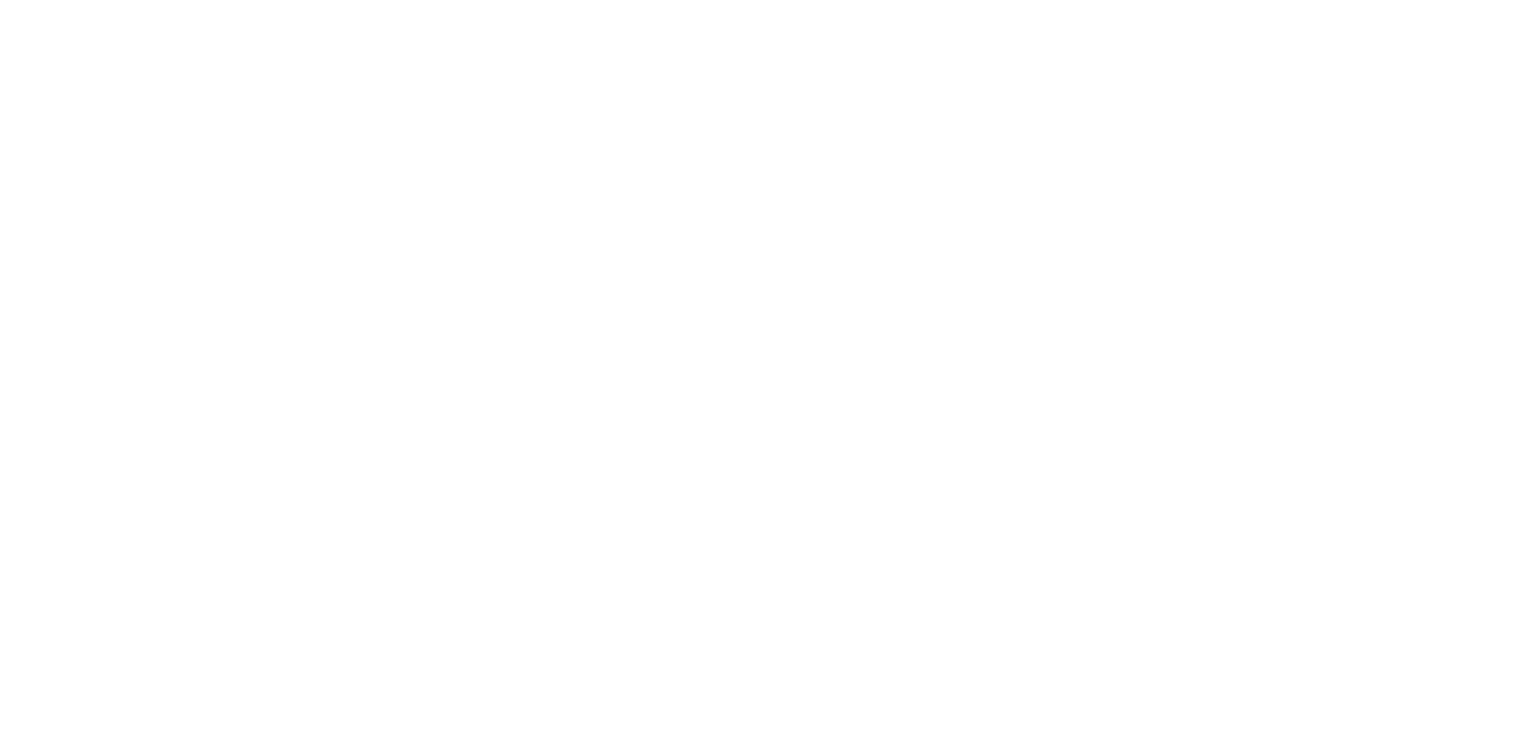 scroll, scrollTop: 0, scrollLeft: 0, axis: both 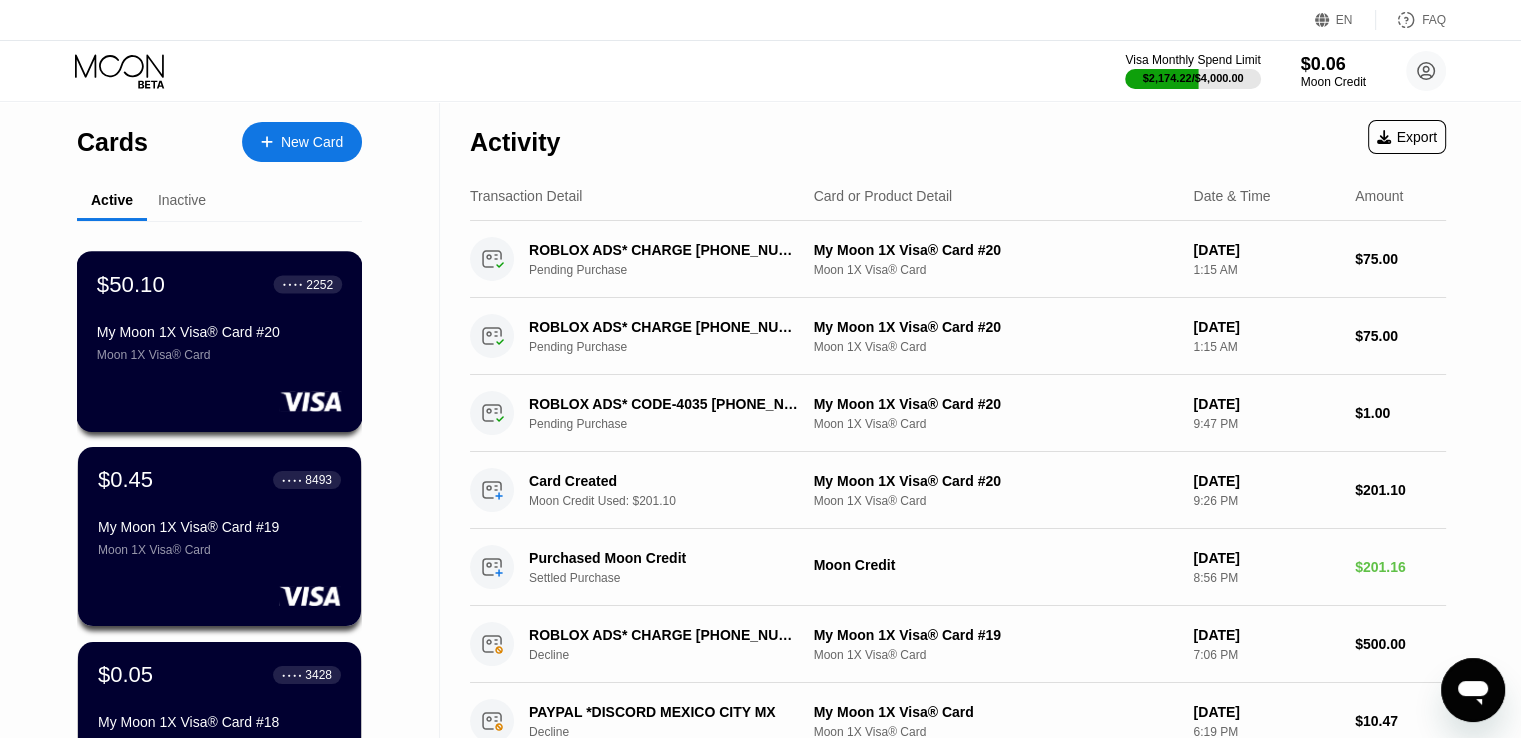 click on "Moon 1X Visa® Card" at bounding box center [219, 355] 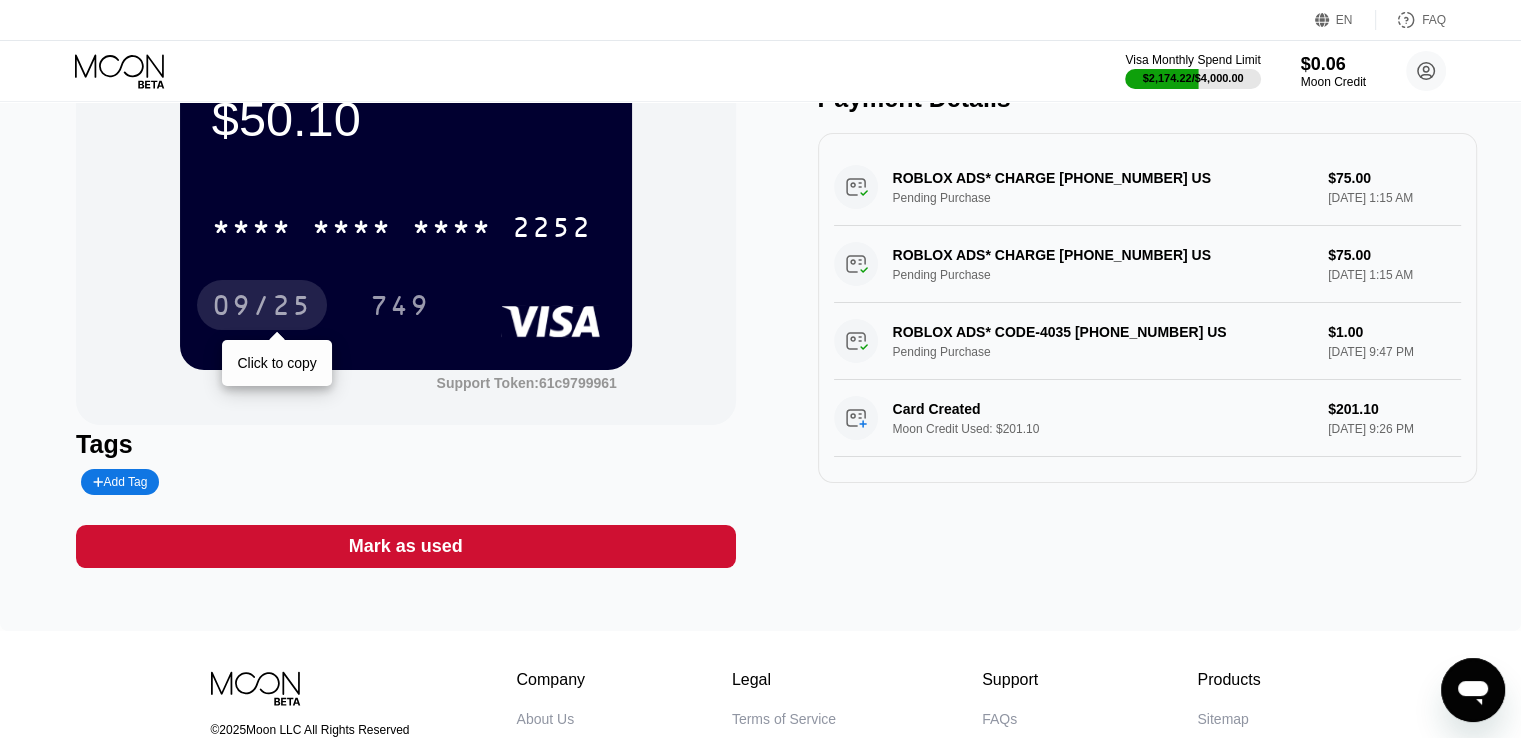 scroll, scrollTop: 0, scrollLeft: 0, axis: both 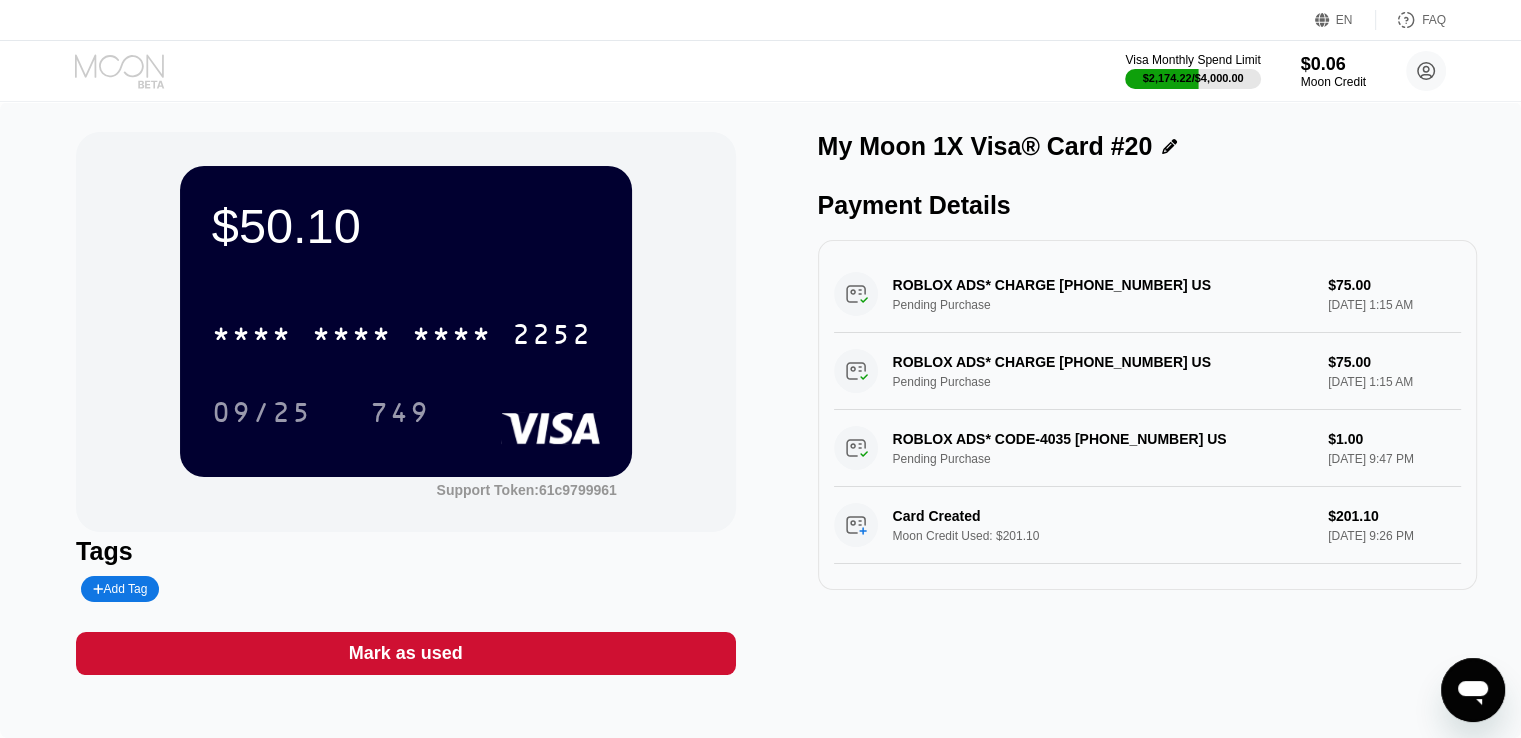 click 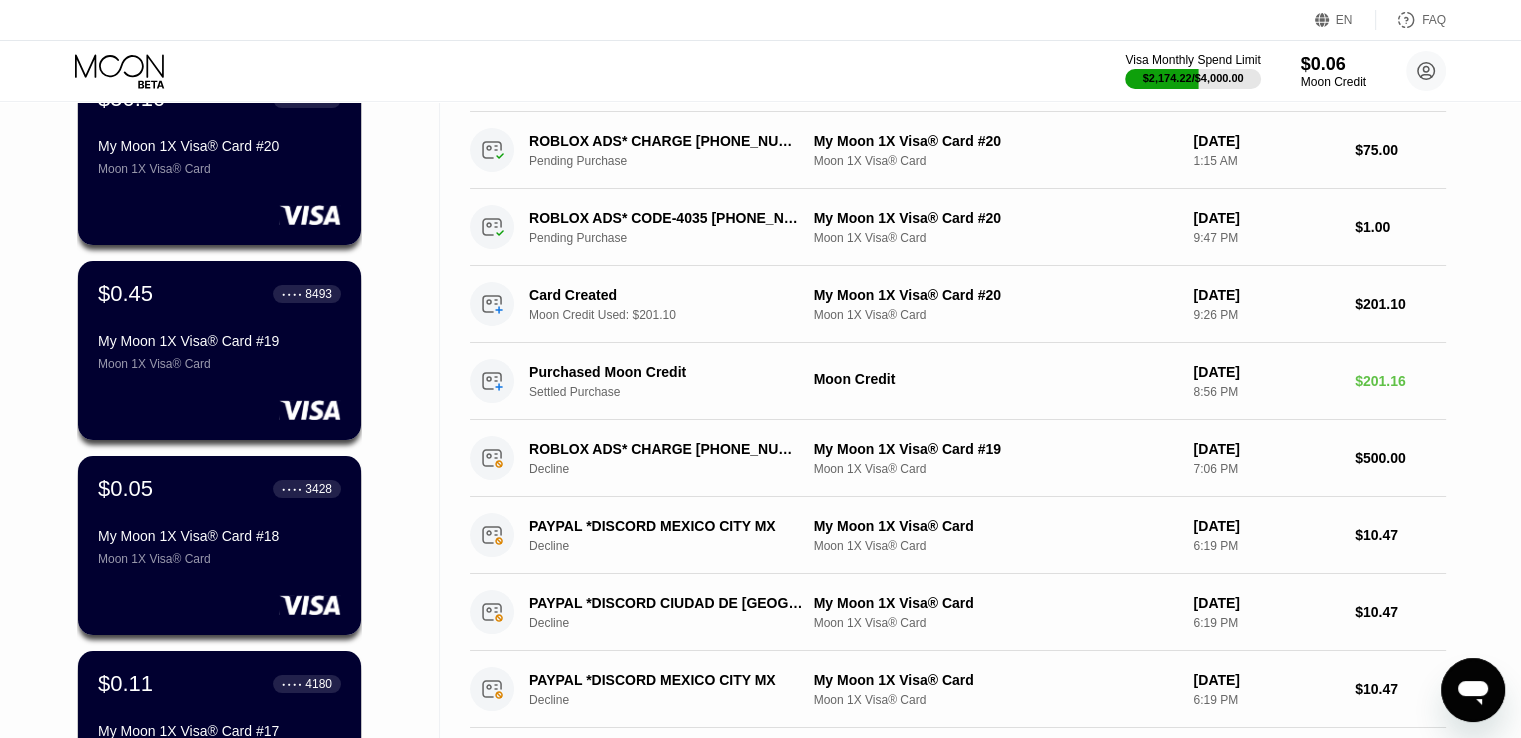 scroll, scrollTop: 716, scrollLeft: 0, axis: vertical 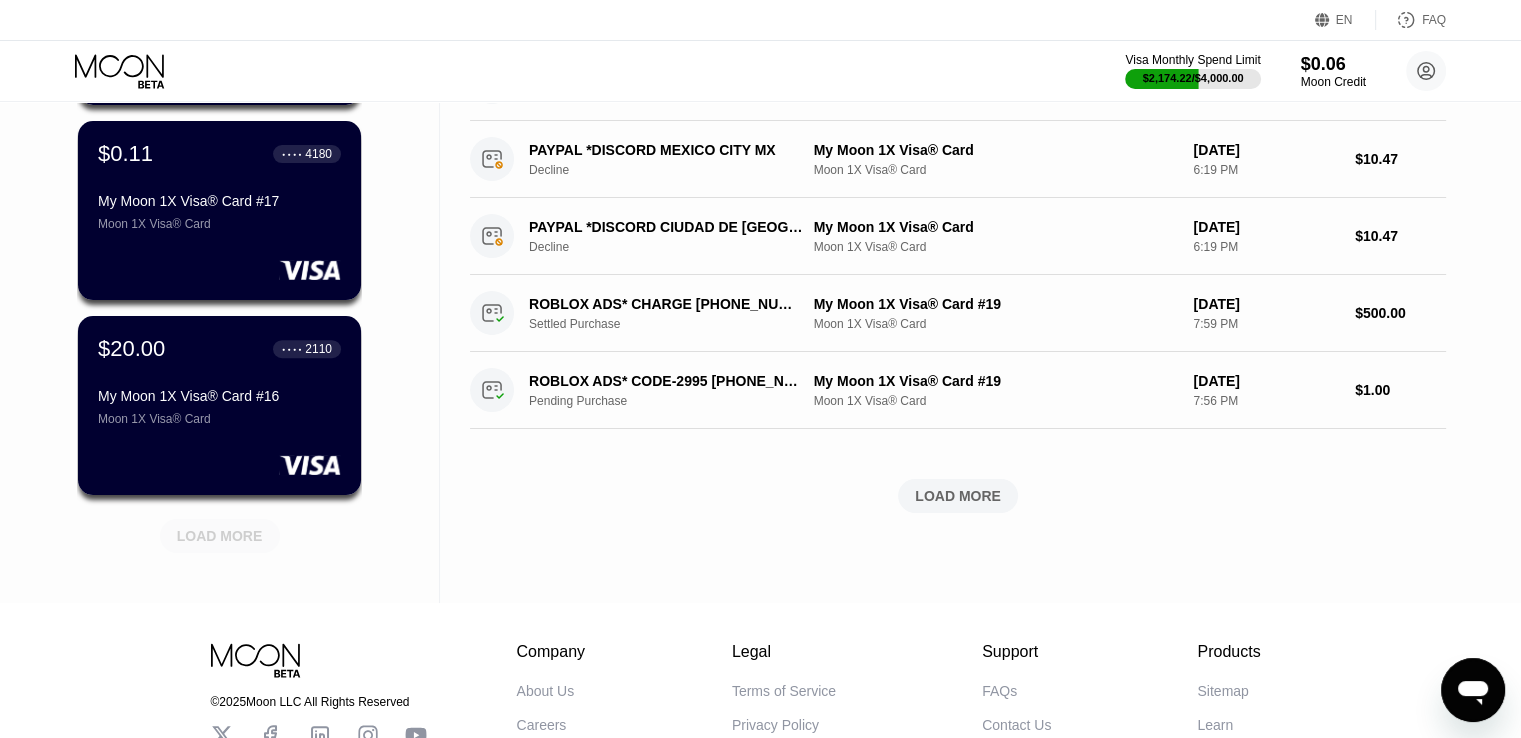 click on "LOAD MORE" at bounding box center [220, 532] 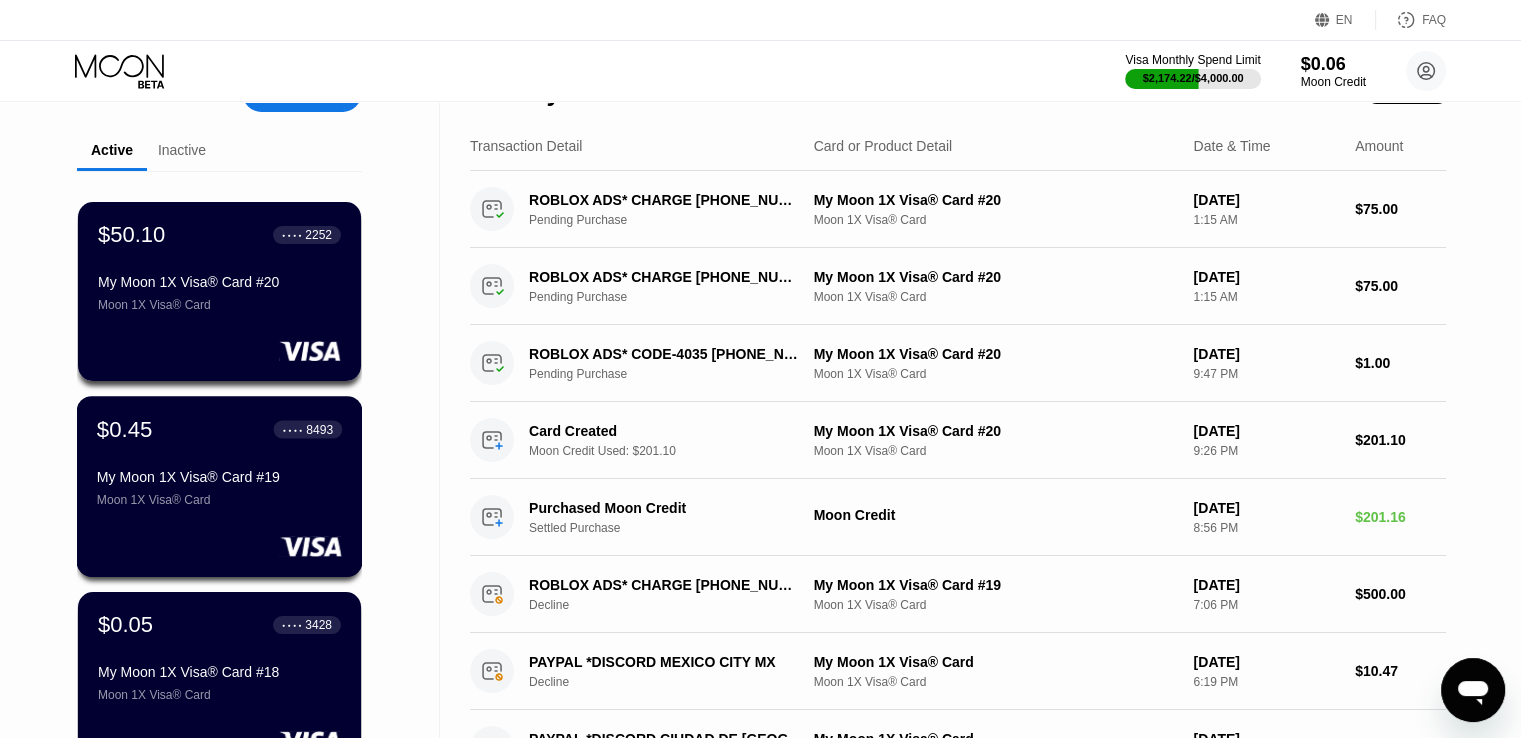 scroll, scrollTop: 0, scrollLeft: 0, axis: both 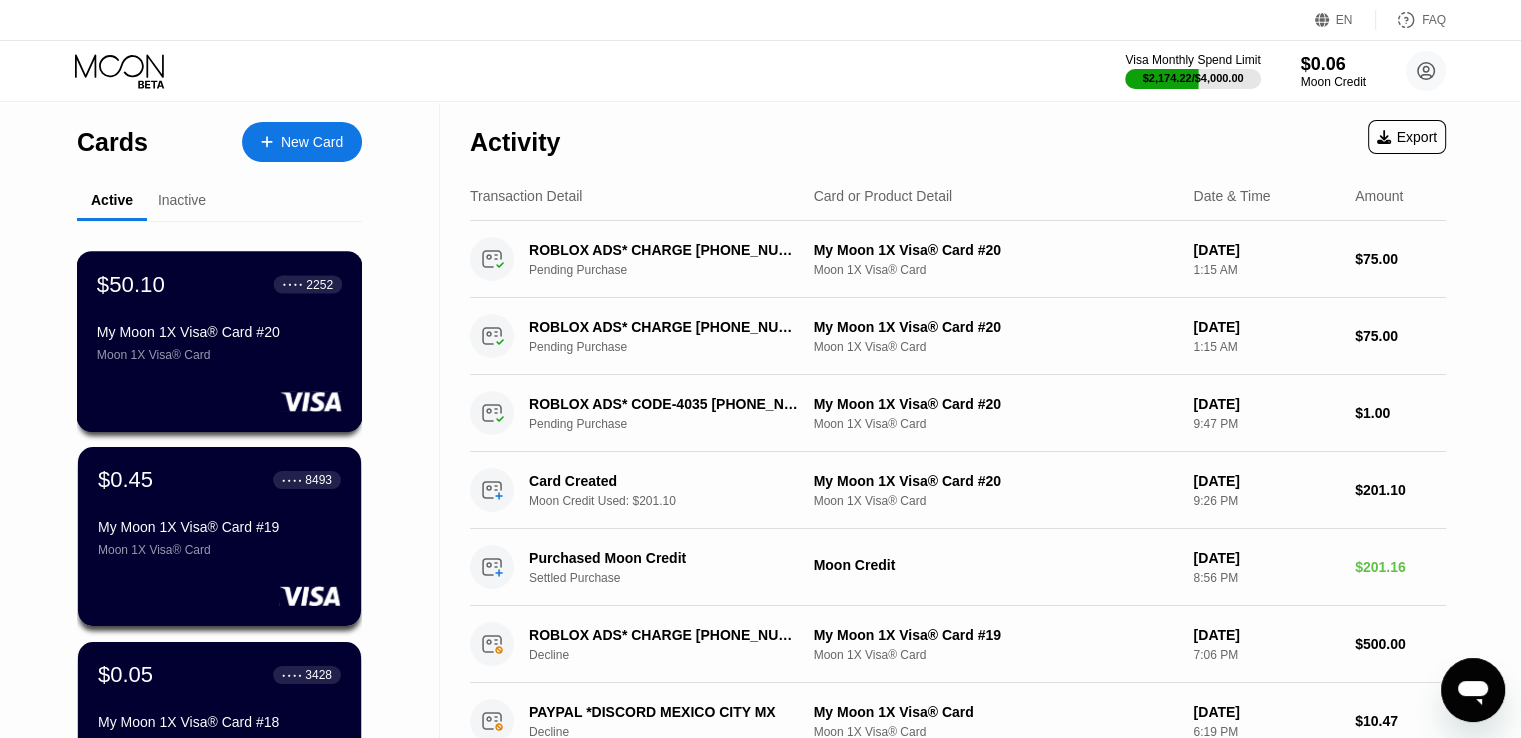 click on "My Moon 1X Visa® Card #20" at bounding box center [219, 332] 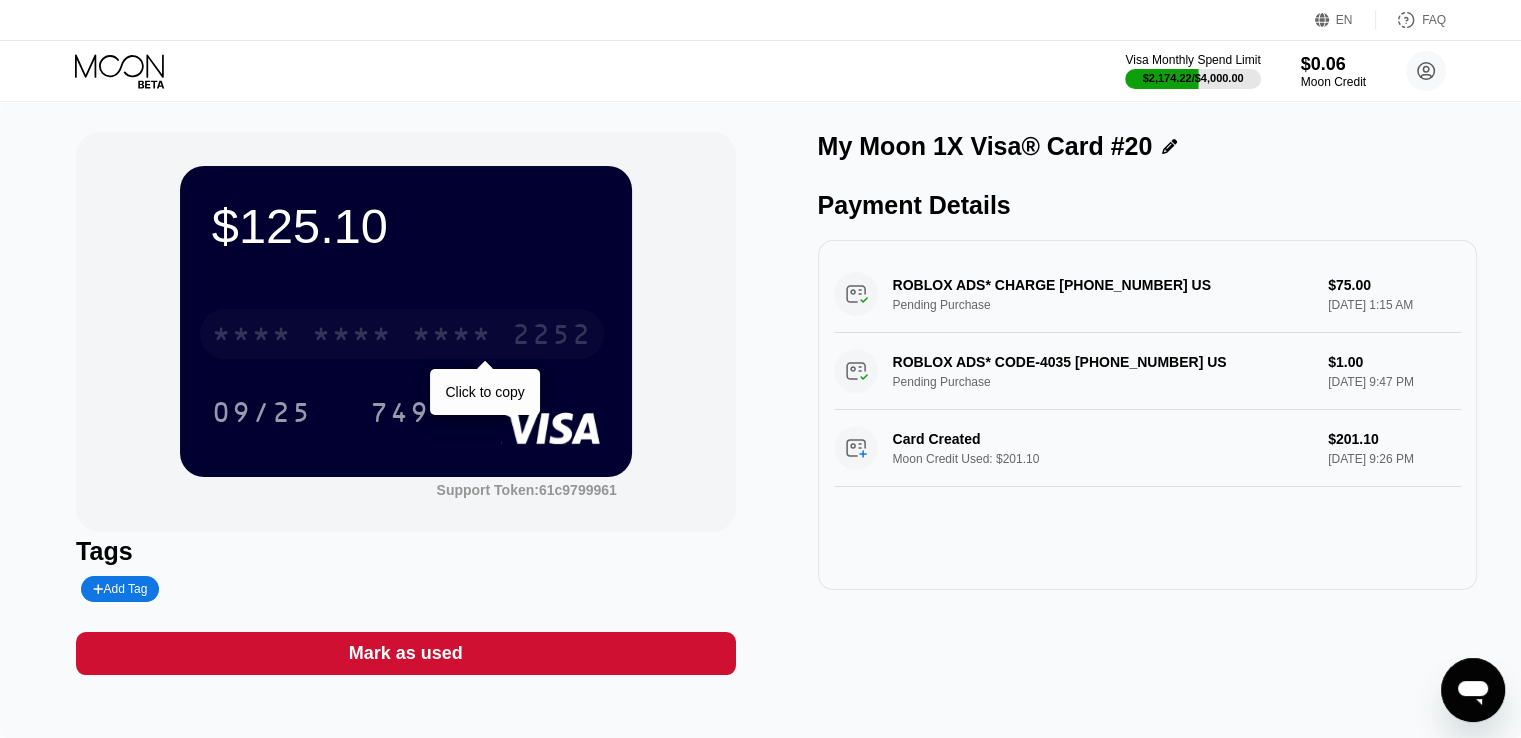 click on "* * * *" at bounding box center (352, 337) 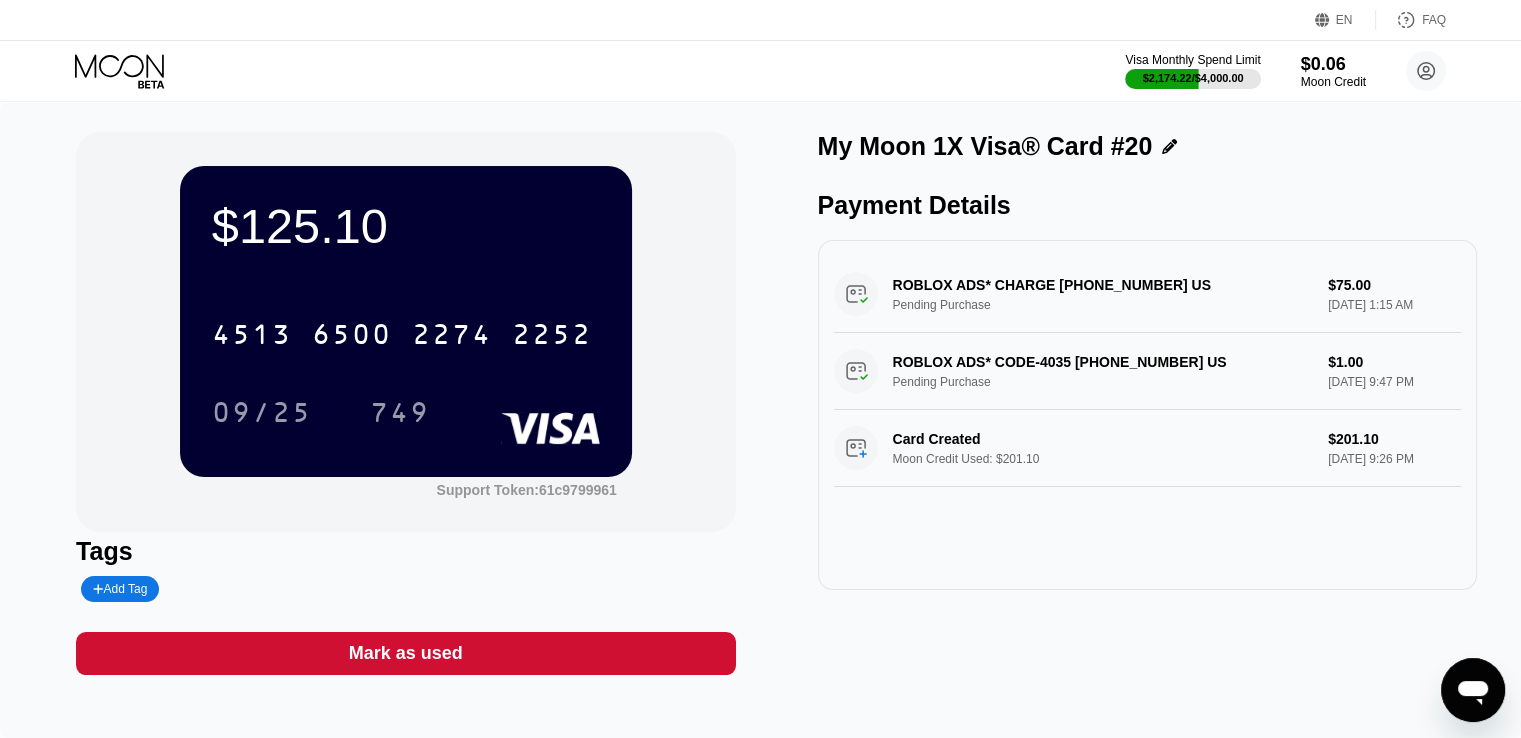 click on "Visa Monthly Spend Limit $2,174.22 / $4,000.00 $0.06 Moon Credit NoDripNewlie man435483@gmail.com  Home Settings Support Careers About Us Log out Privacy policy Terms" at bounding box center [760, 71] 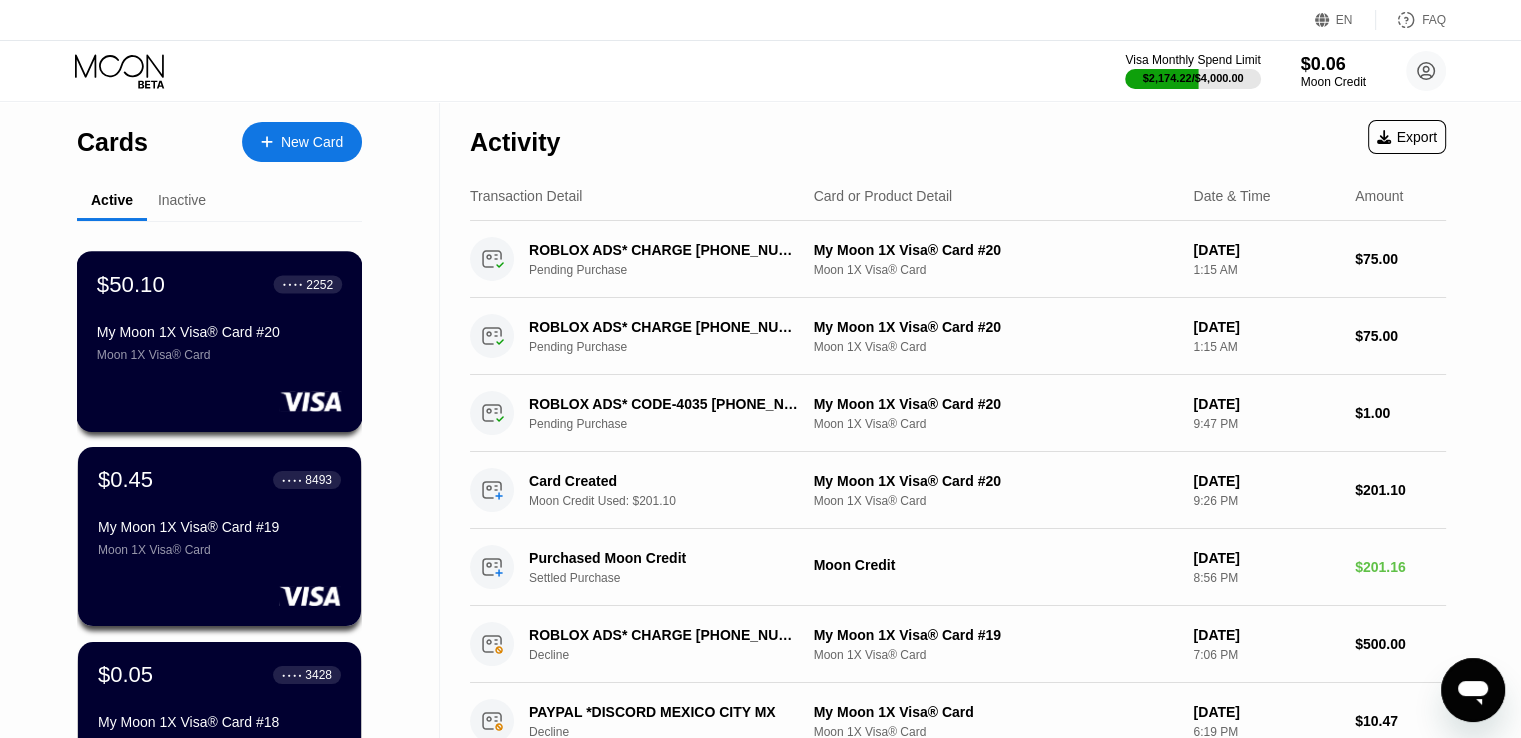 click 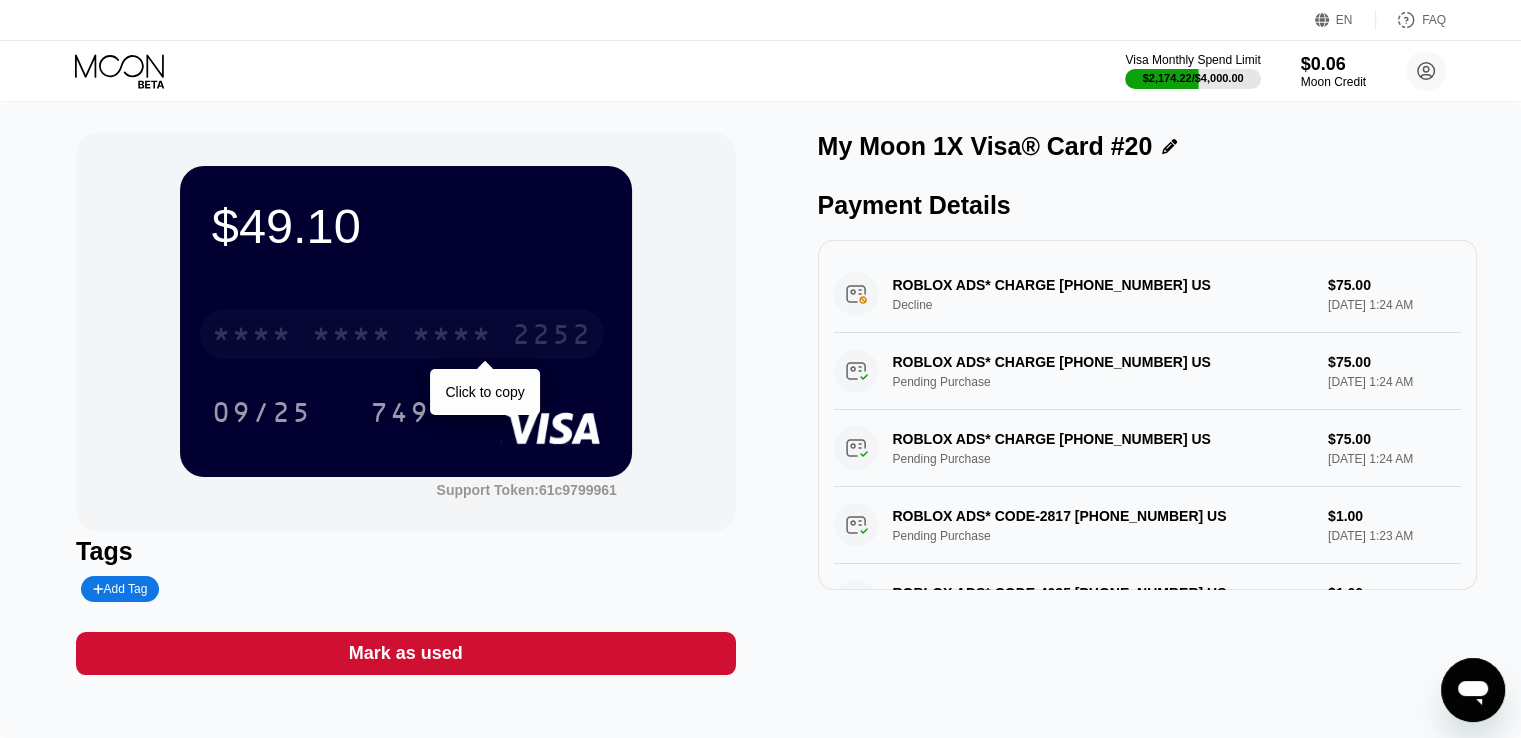 click on "* * * *" at bounding box center (352, 337) 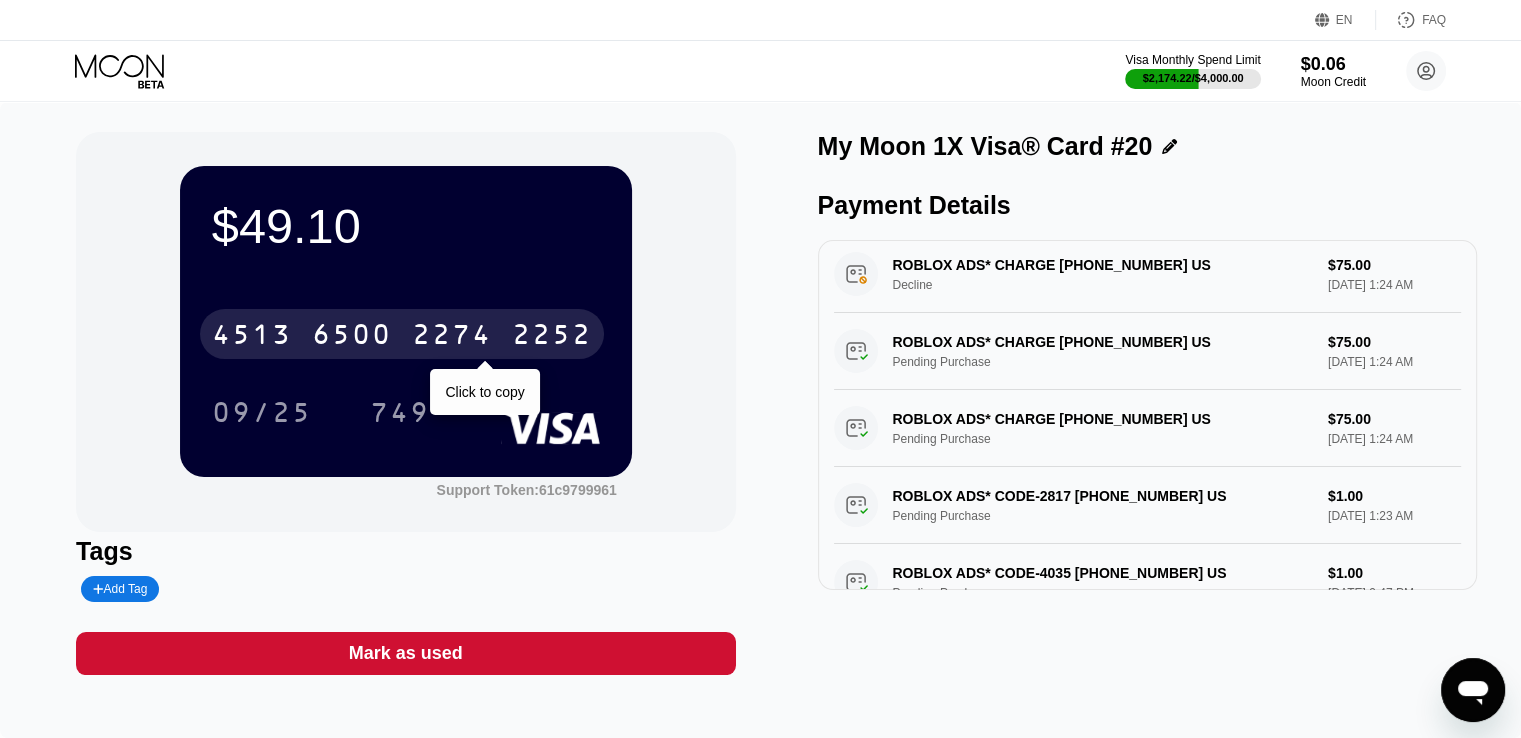 scroll, scrollTop: 157, scrollLeft: 0, axis: vertical 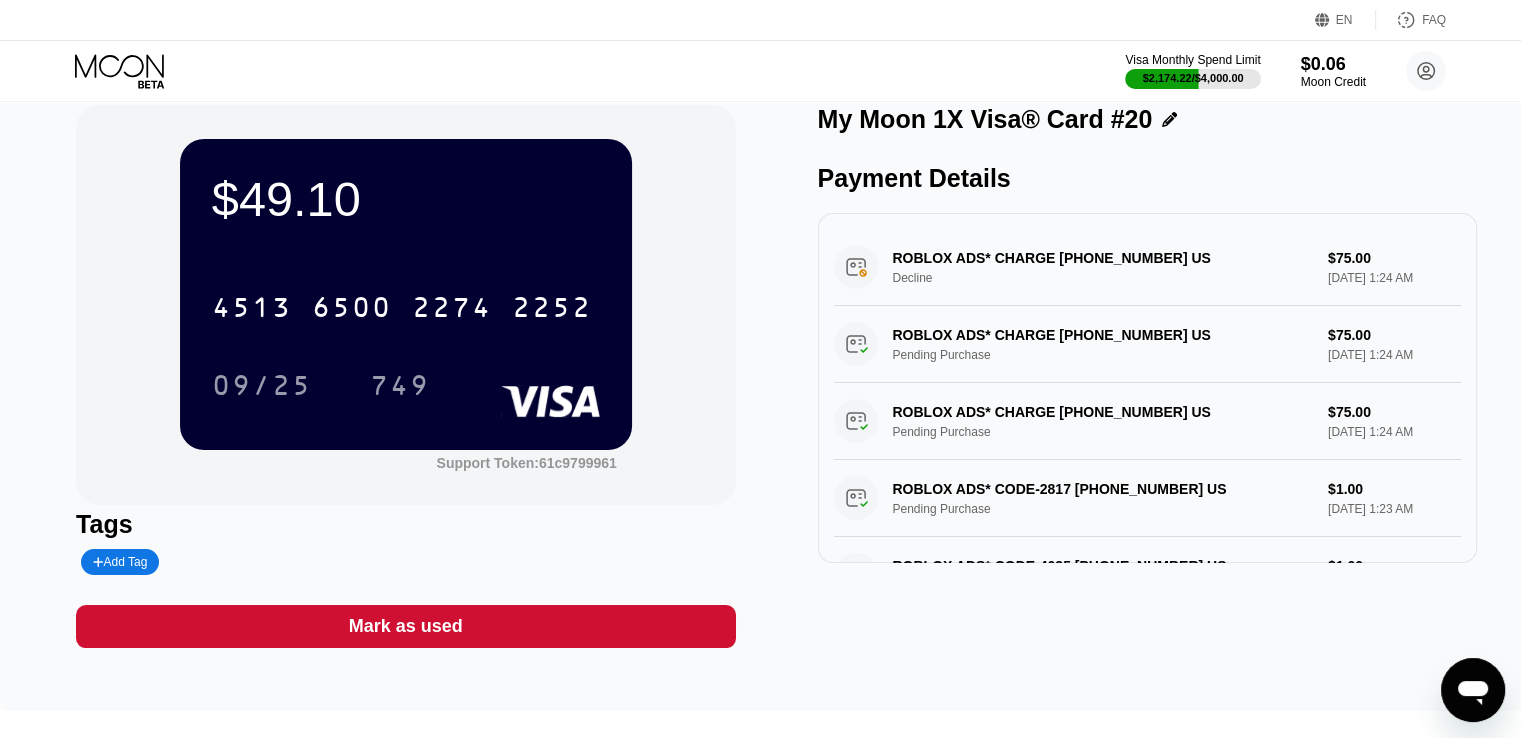 click 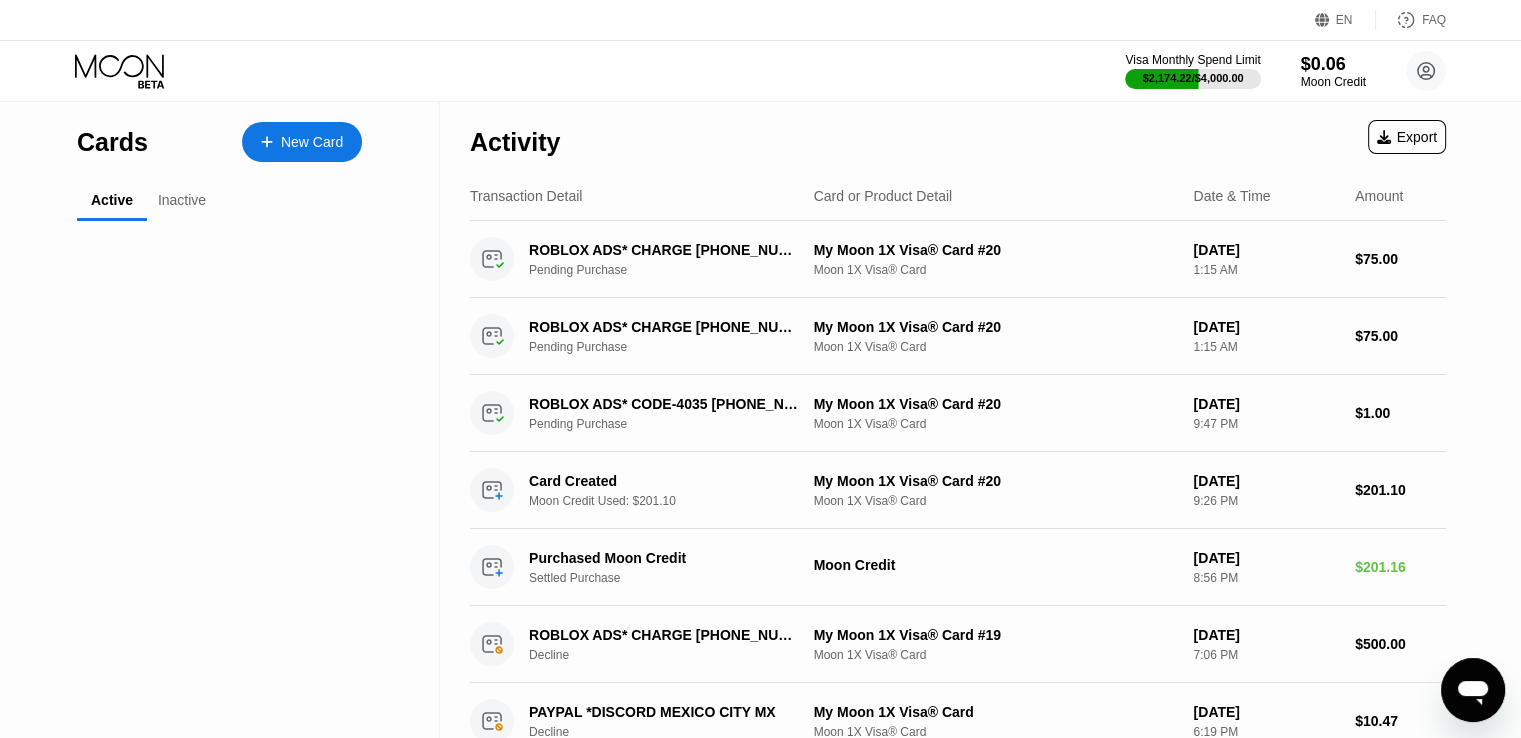 scroll, scrollTop: 0, scrollLeft: 0, axis: both 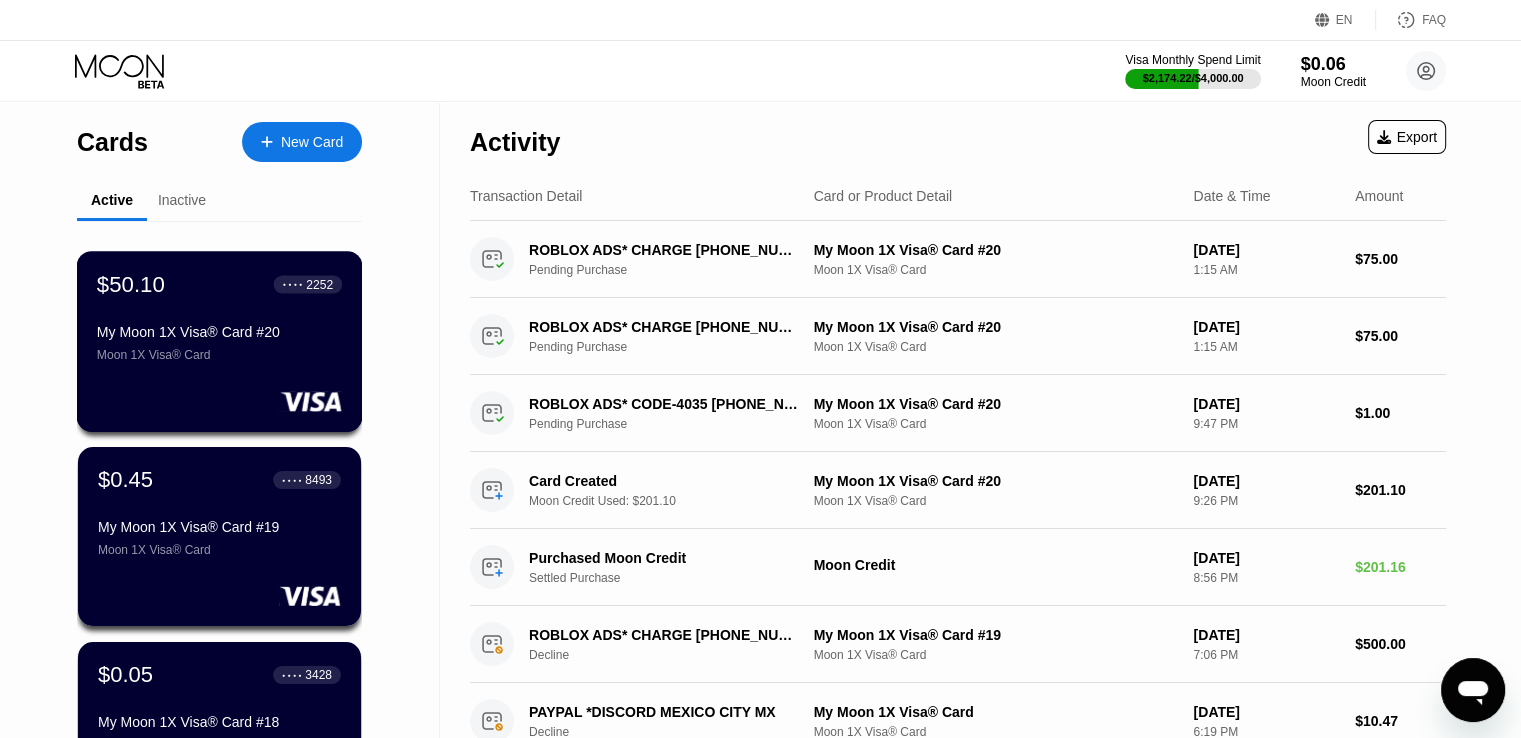 click on "$50.10 ● ● ● ● 2252" at bounding box center [219, 284] 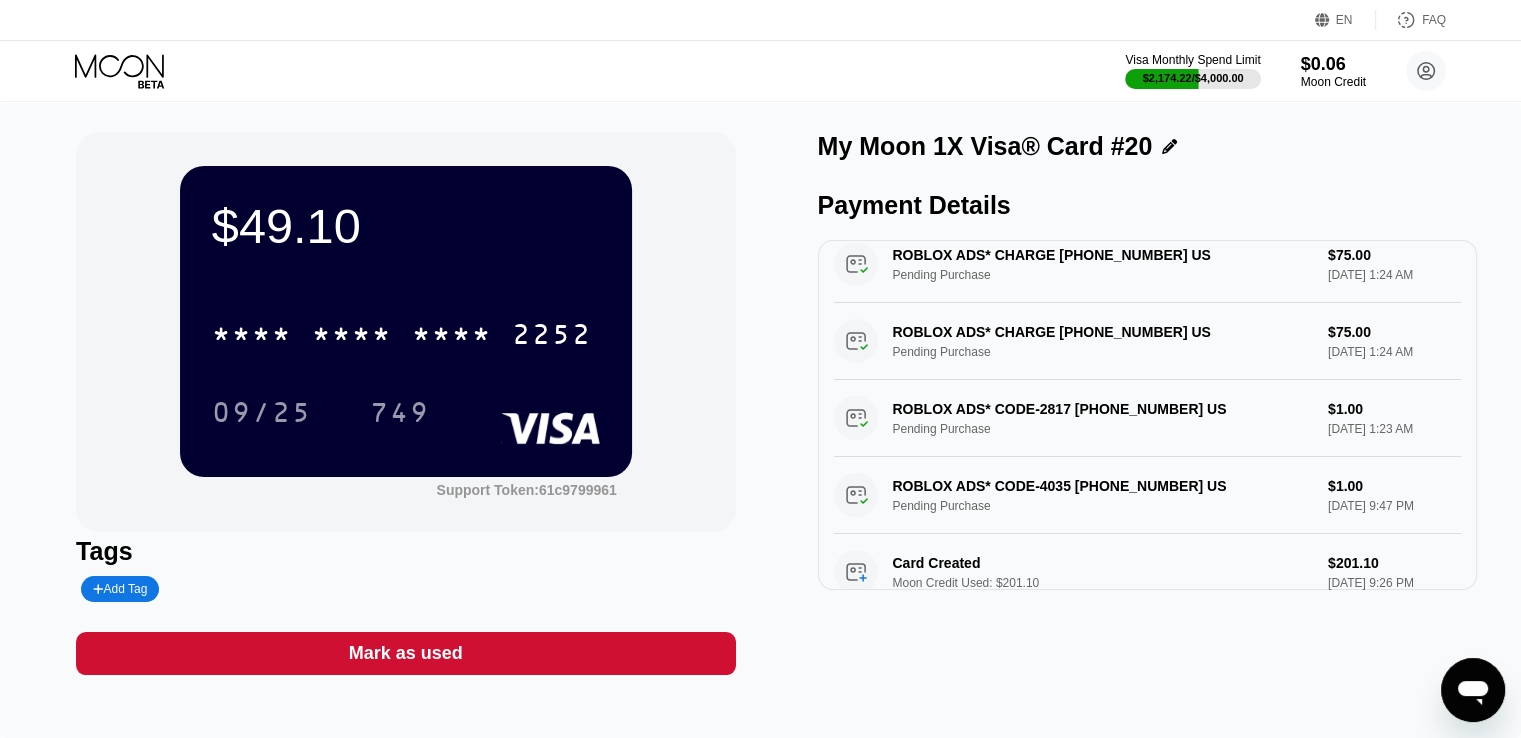 scroll, scrollTop: 108, scrollLeft: 0, axis: vertical 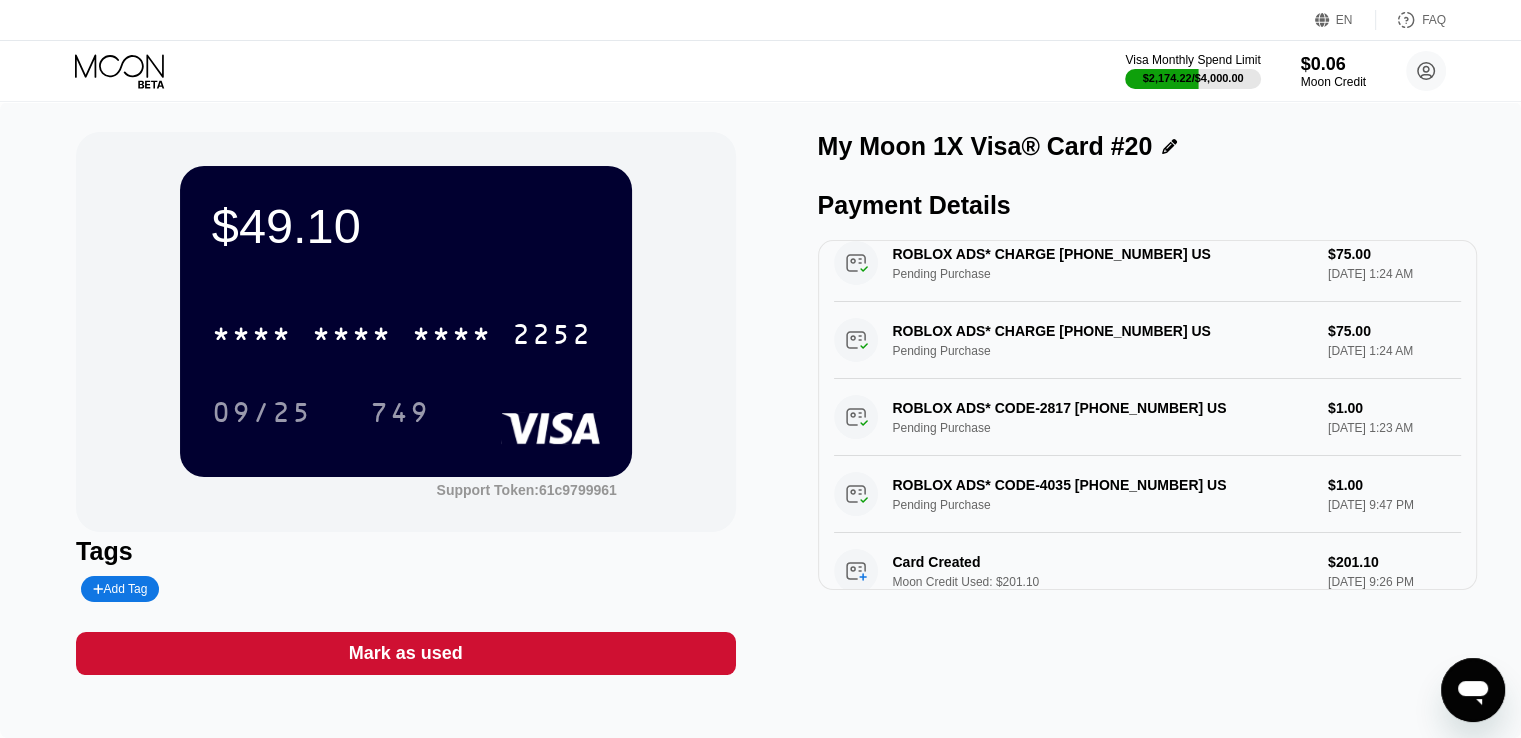 click 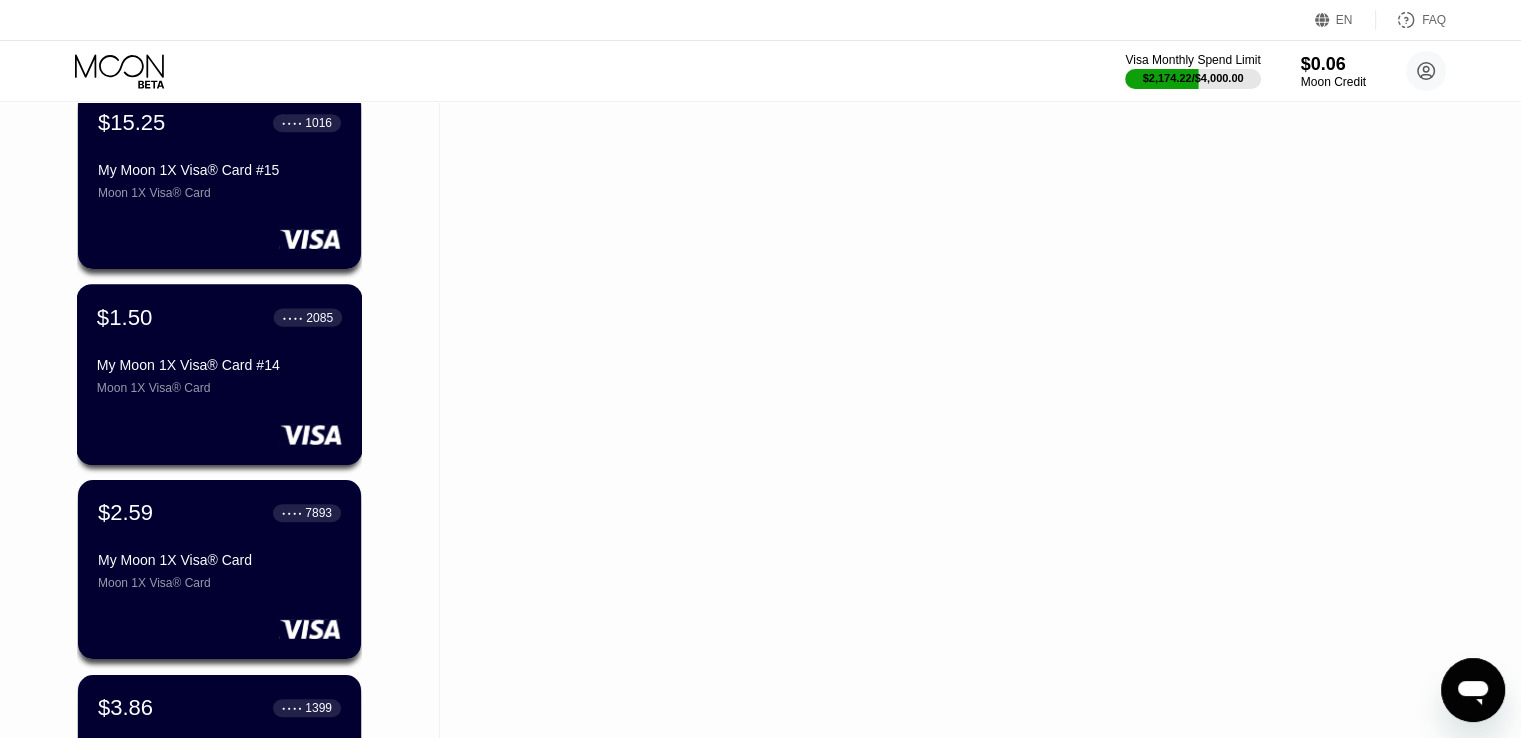 scroll, scrollTop: 1124, scrollLeft: 0, axis: vertical 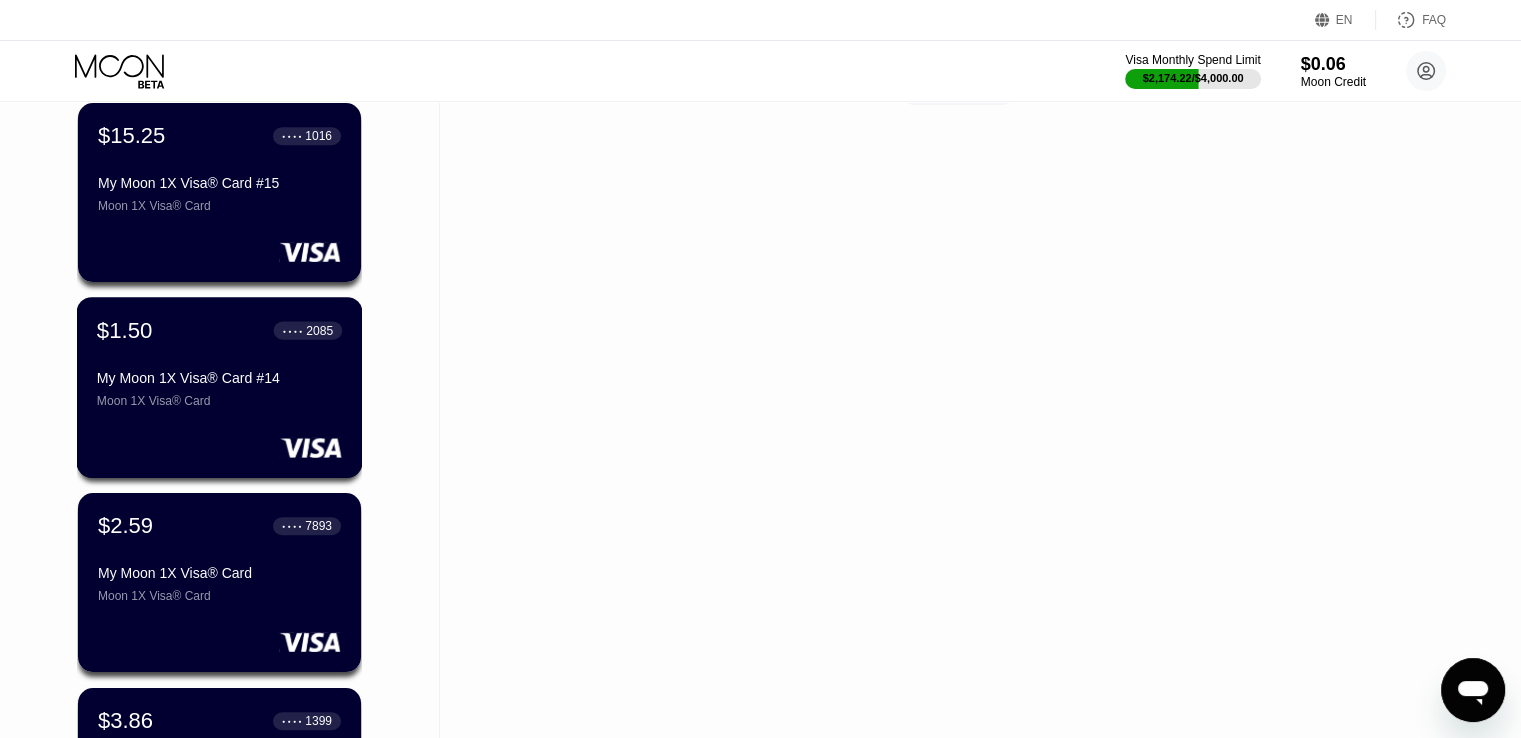 click on "$1.50 ● ● ● ● 2085 My Moon 1X Visa® Card #14 Moon 1X Visa® Card" at bounding box center (220, 387) 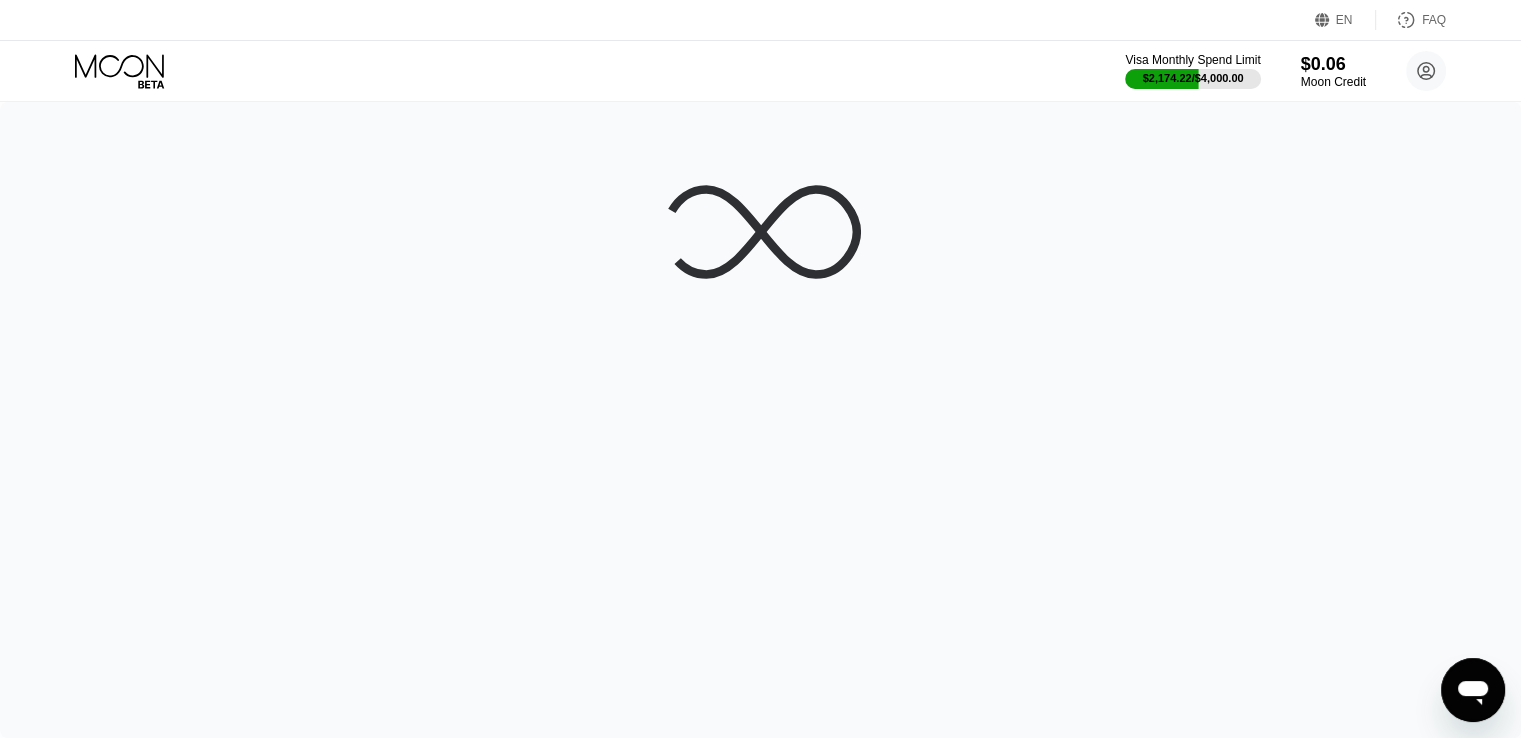 scroll, scrollTop: 0, scrollLeft: 0, axis: both 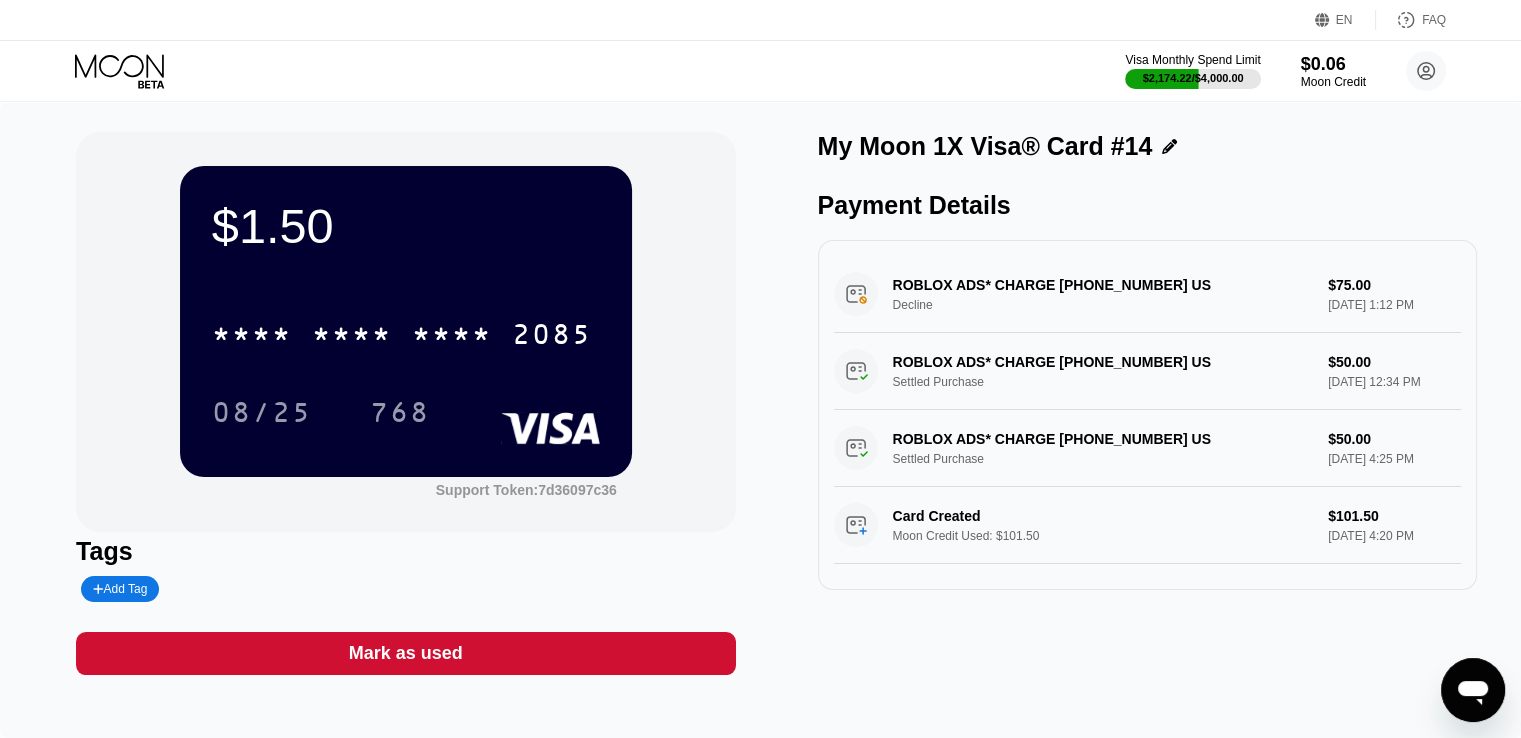 click on "* * * * * * * * * * * * 2085" at bounding box center (406, 328) 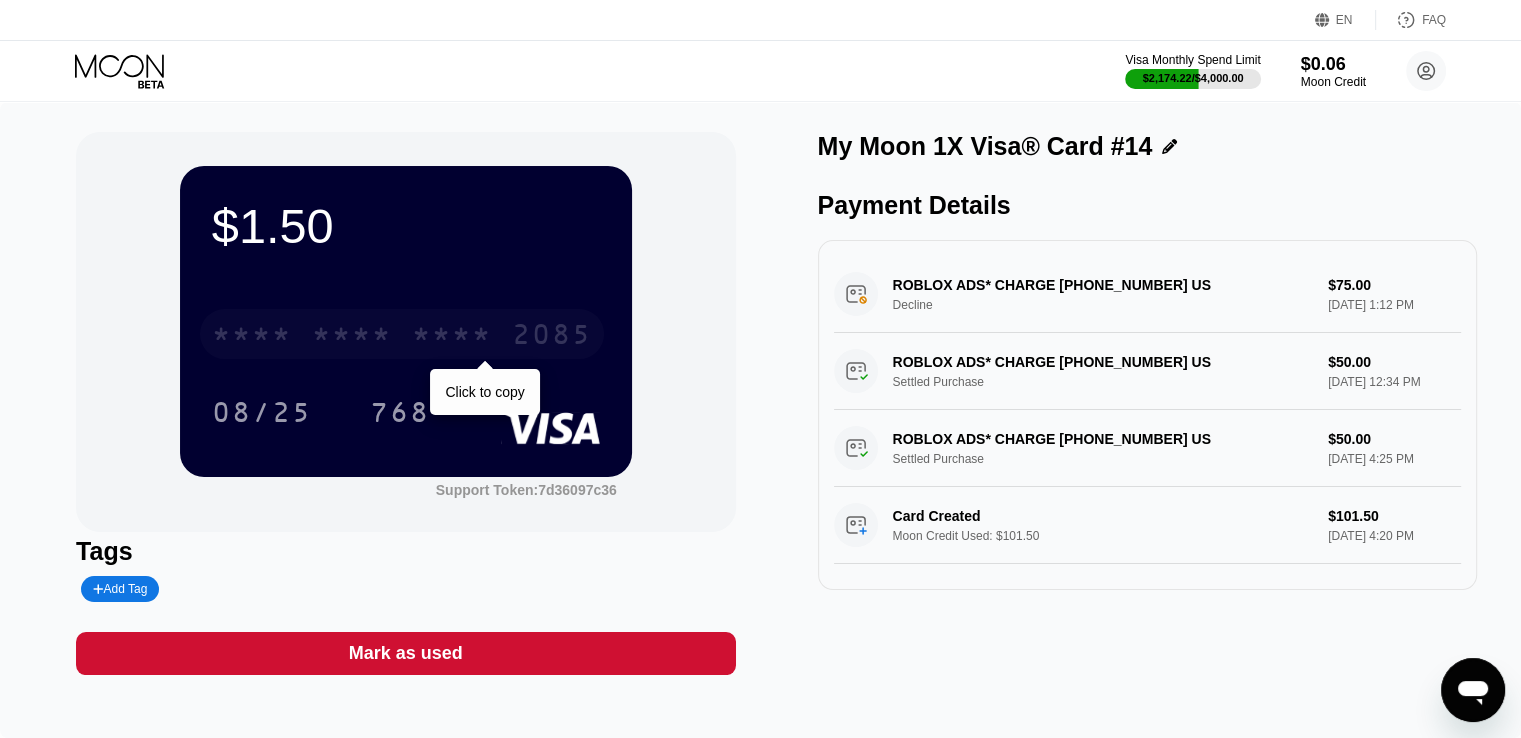 click on "* * * *" at bounding box center [452, 337] 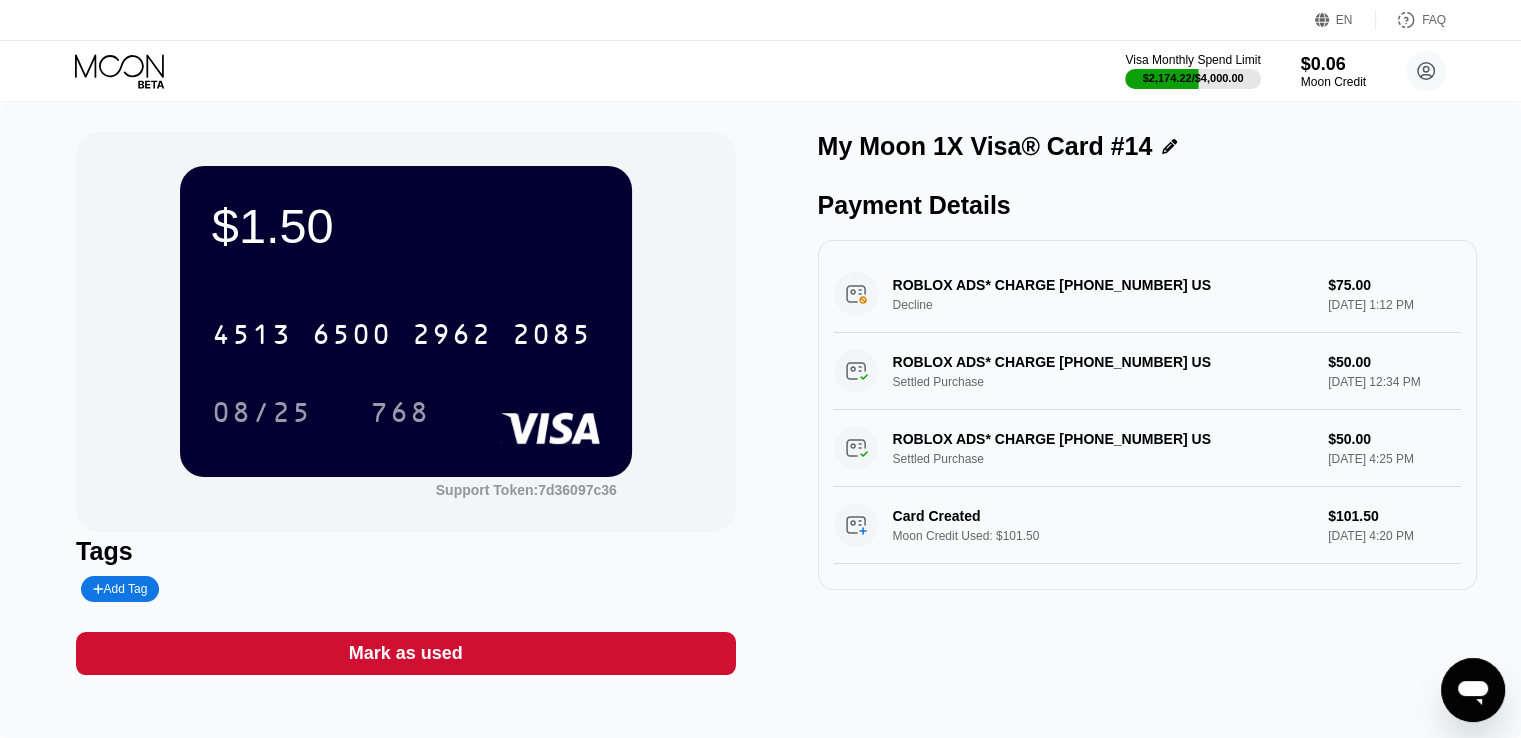click 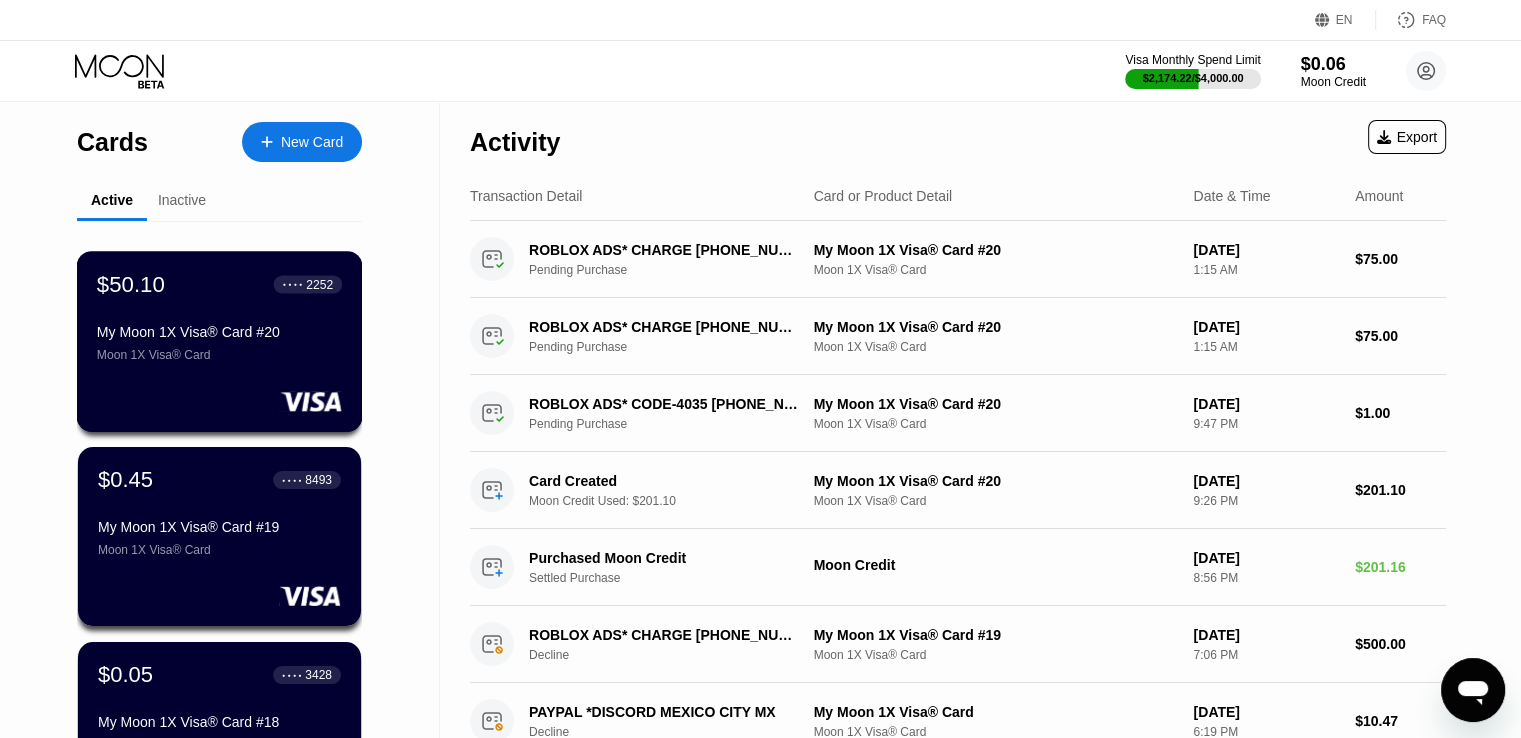 click on "My Moon 1X Visa® Card #20" at bounding box center [219, 332] 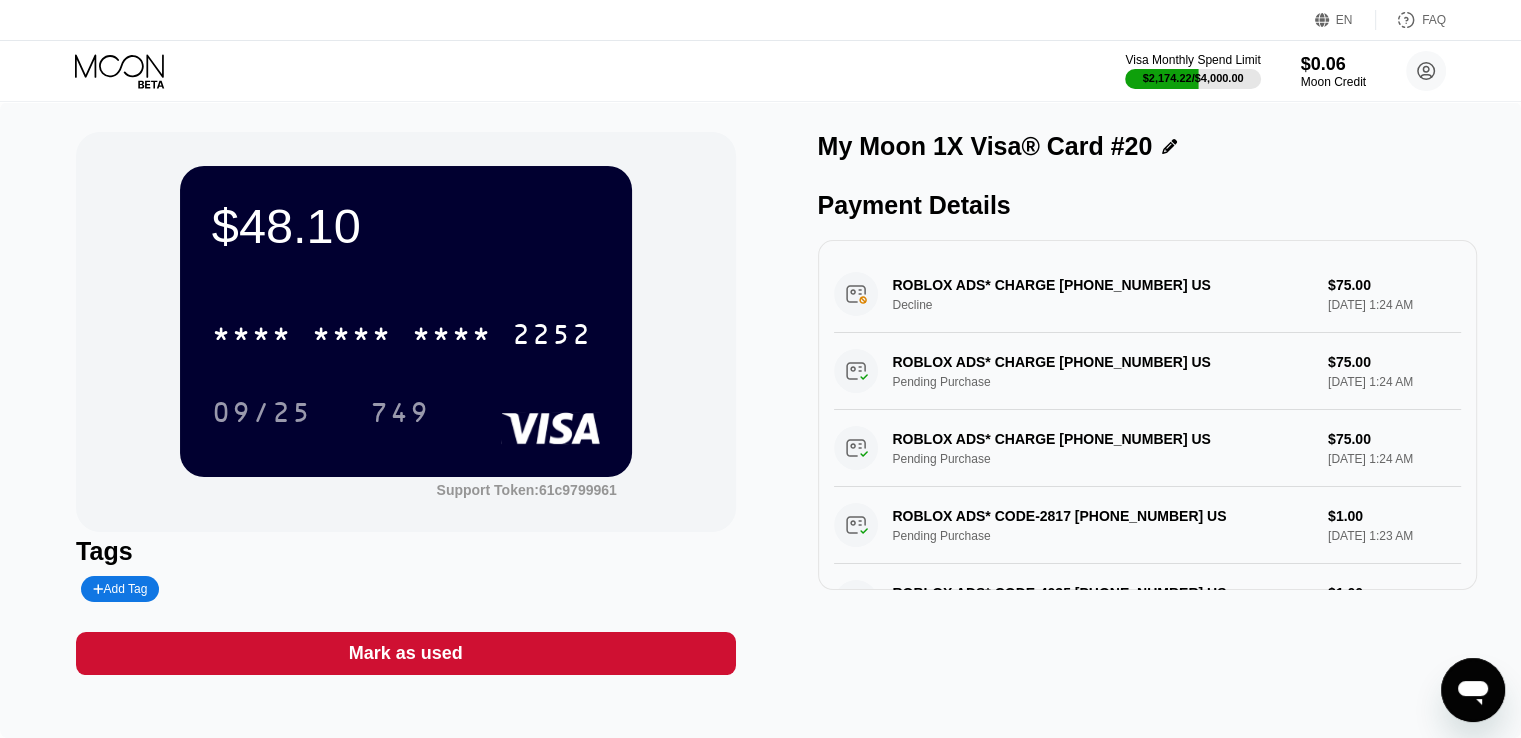 drag, startPoint x: 577, startPoint y: 372, endPoint x: 573, endPoint y: 351, distance: 21.377558 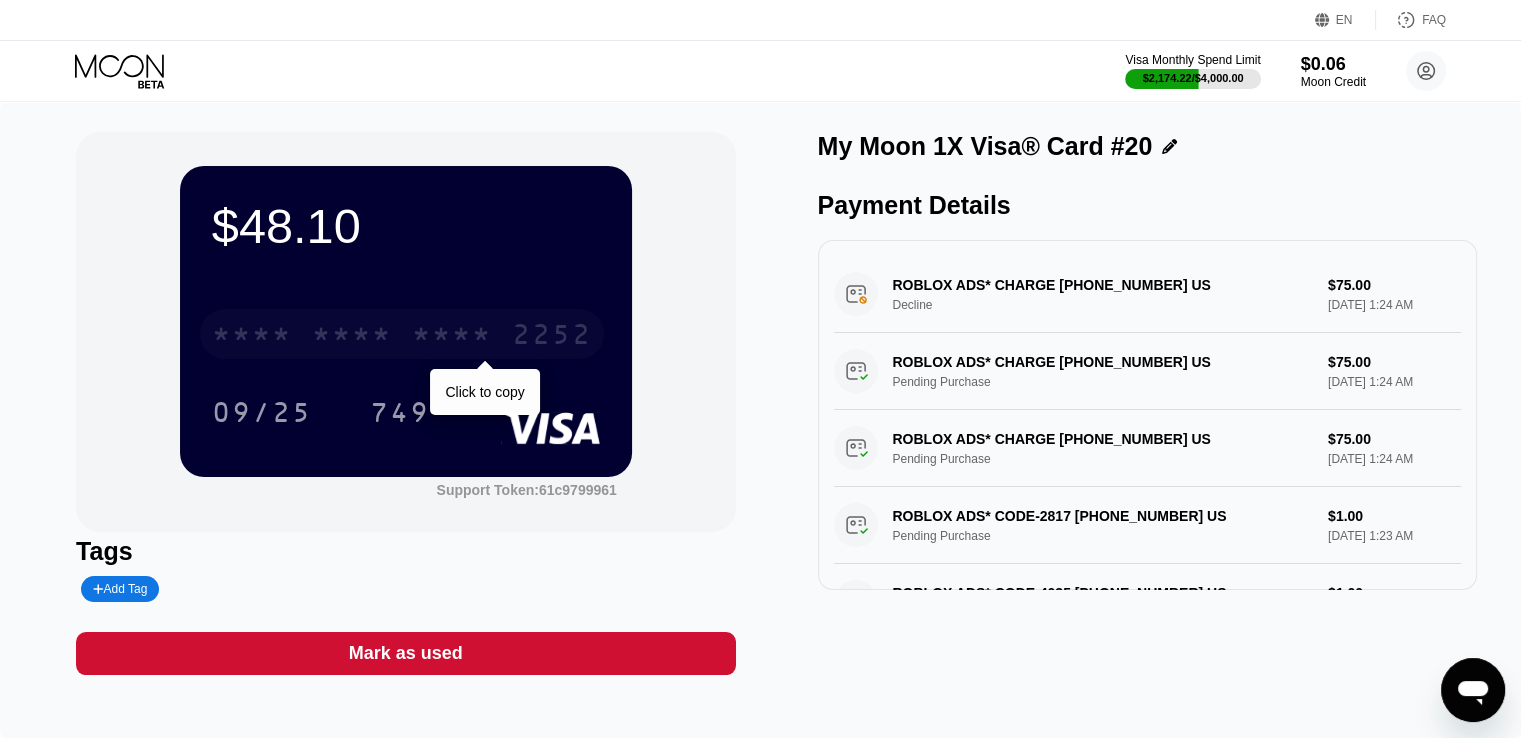 click on "2252" at bounding box center (552, 337) 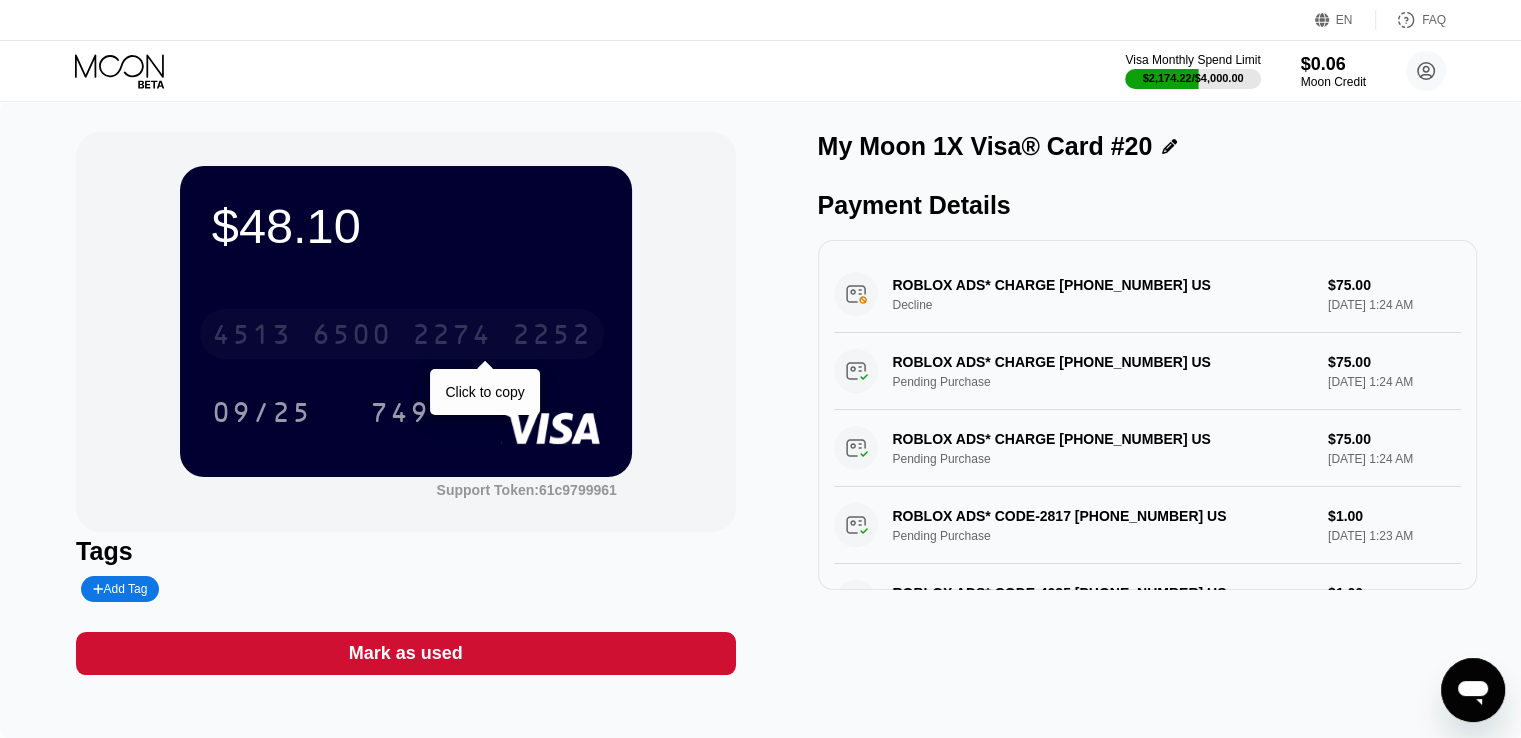 click on "2252" at bounding box center (552, 337) 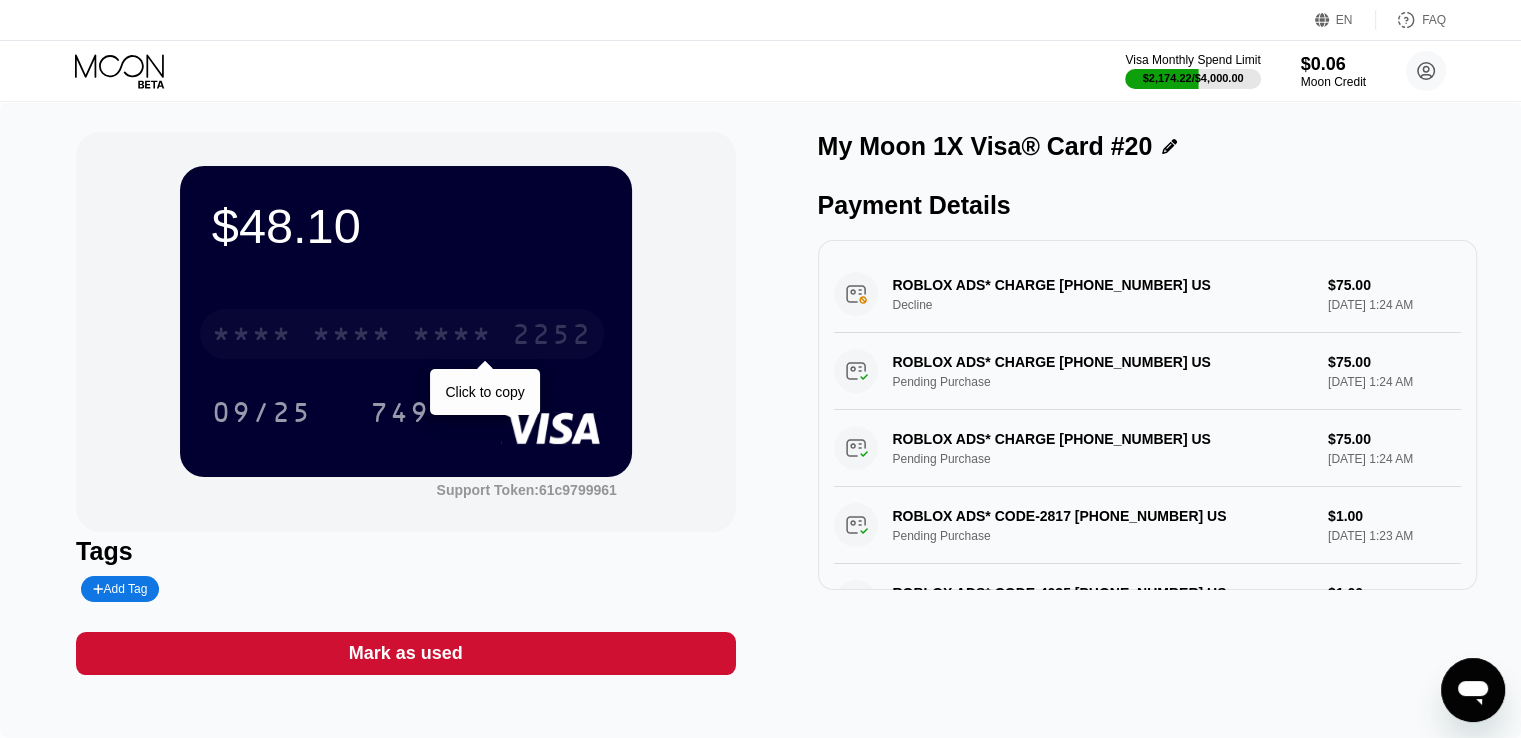 click on "* * * *" at bounding box center [452, 337] 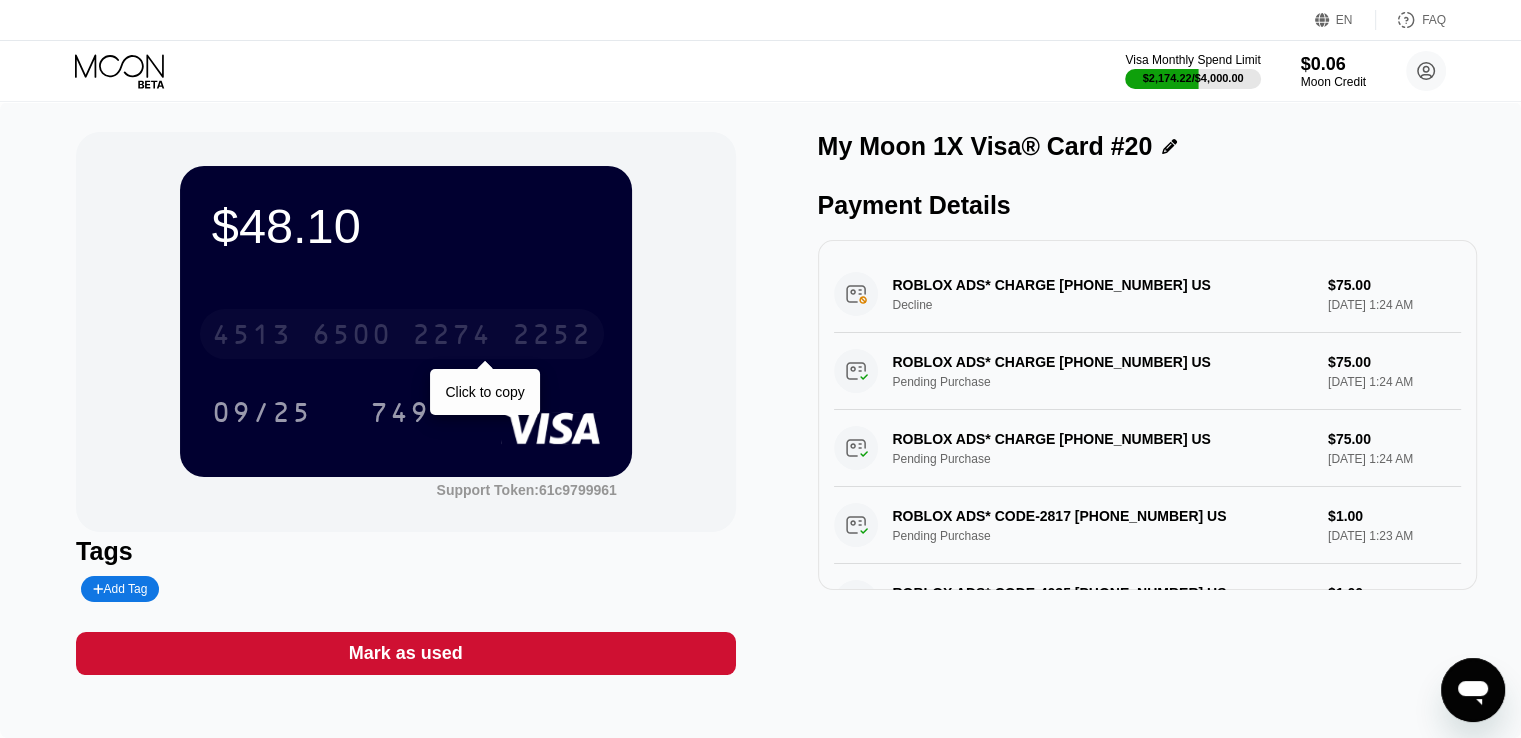 click on "4513 6500 2274 2252" at bounding box center [402, 334] 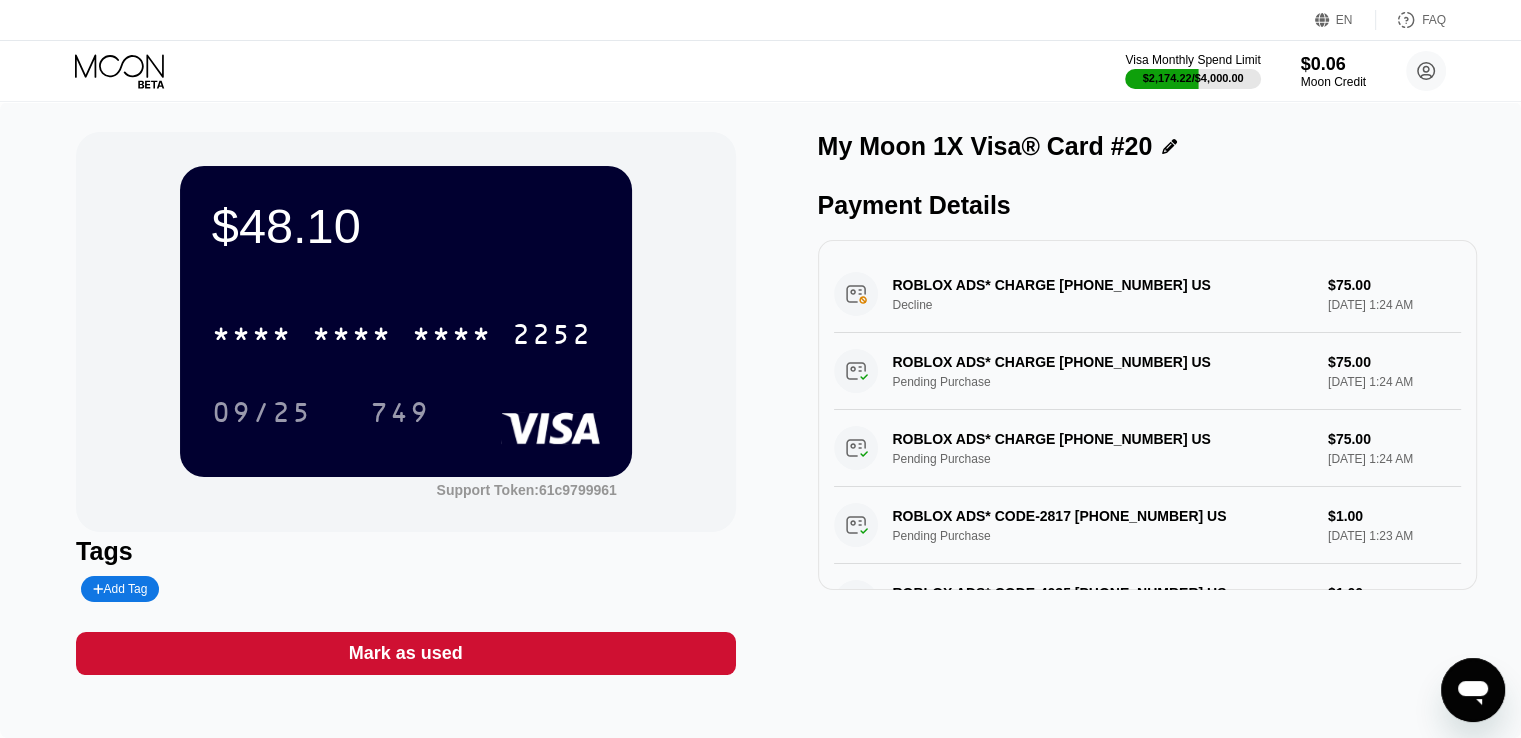 click 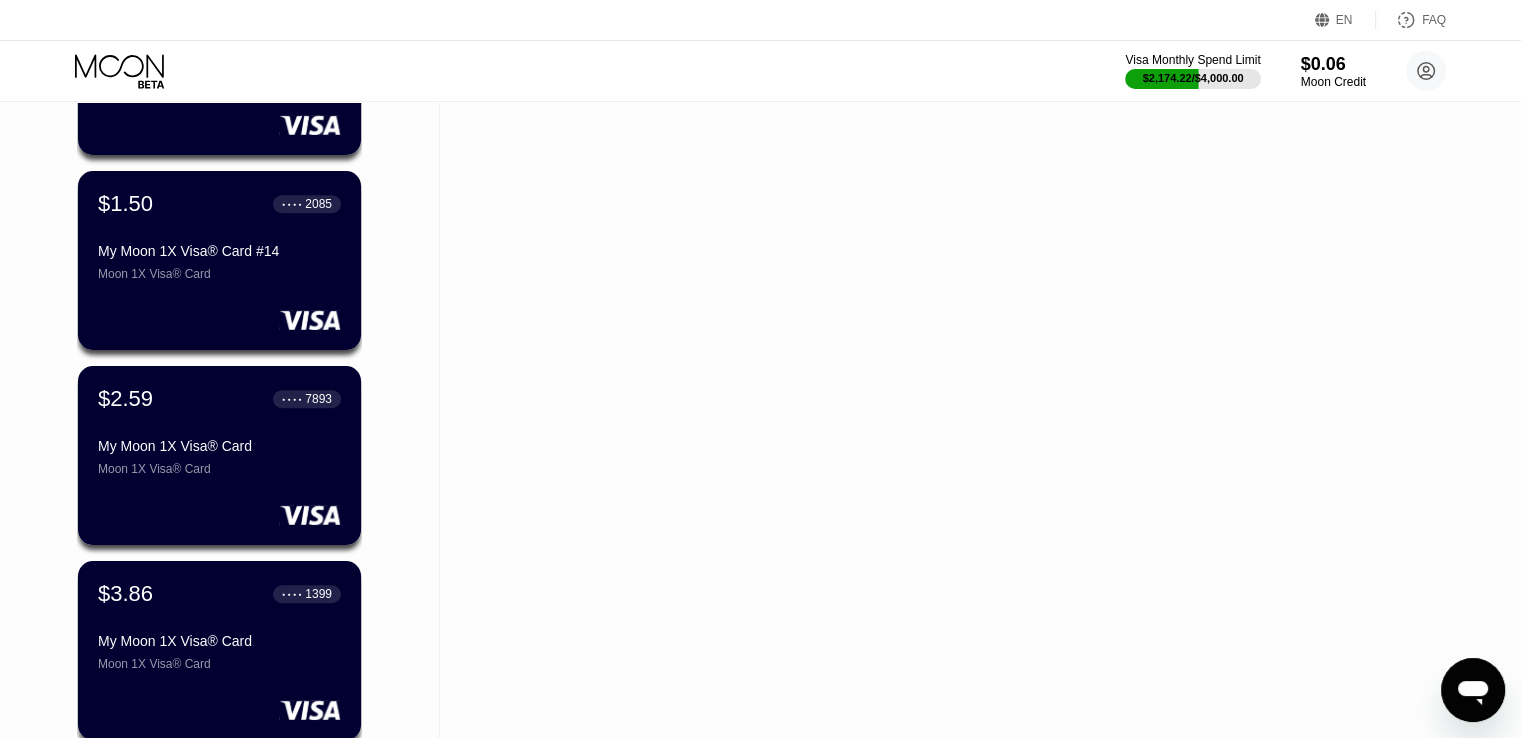scroll, scrollTop: 1248, scrollLeft: 0, axis: vertical 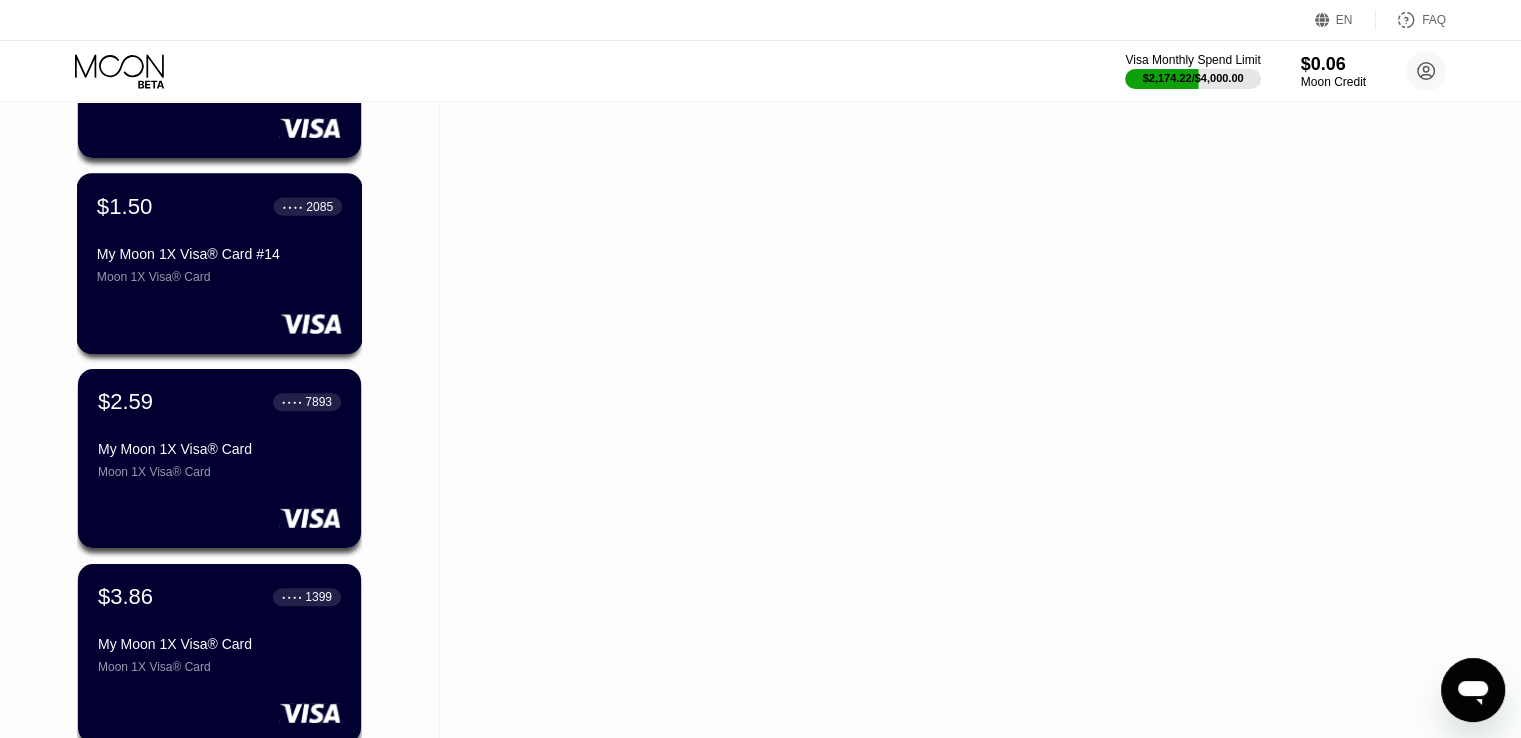click at bounding box center (219, 323) 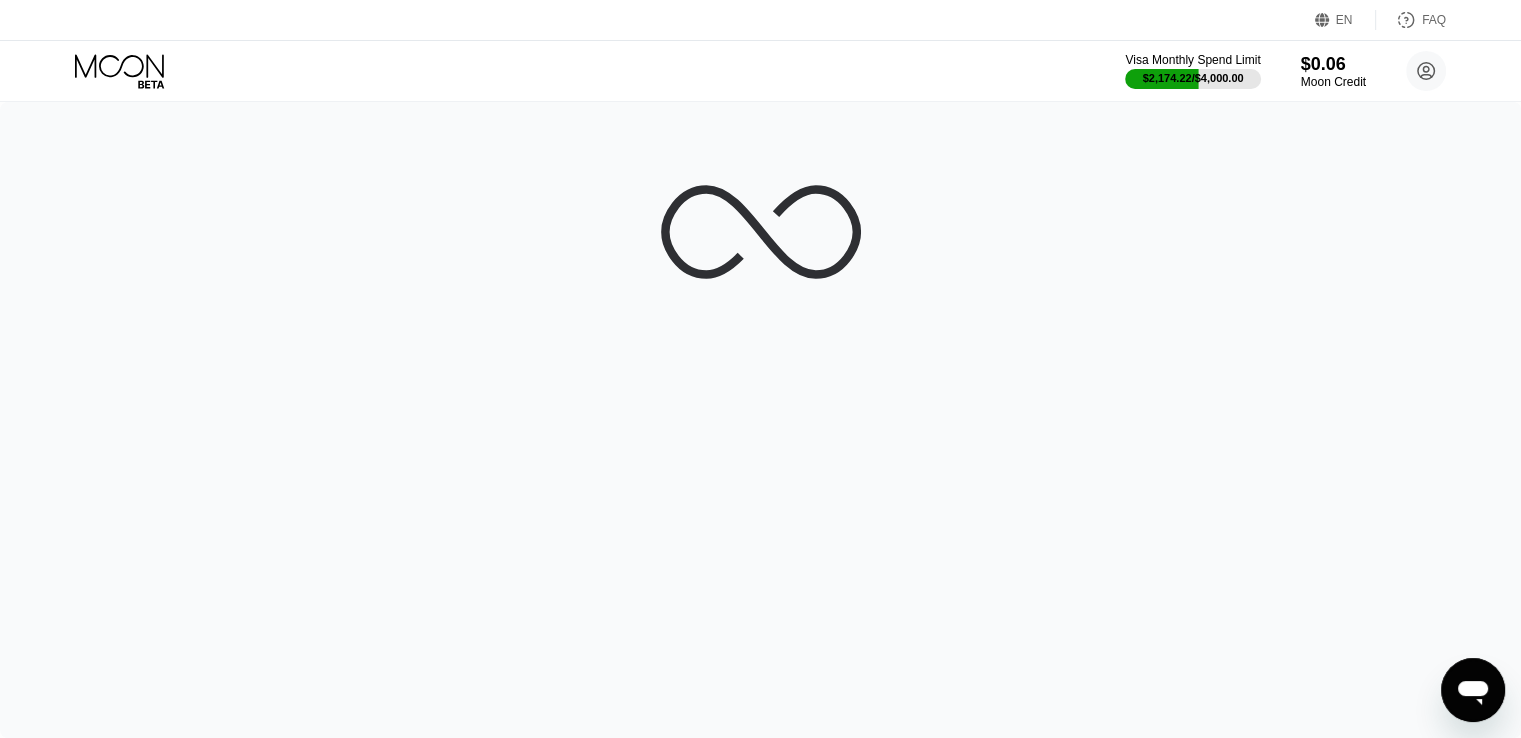 scroll, scrollTop: 0, scrollLeft: 0, axis: both 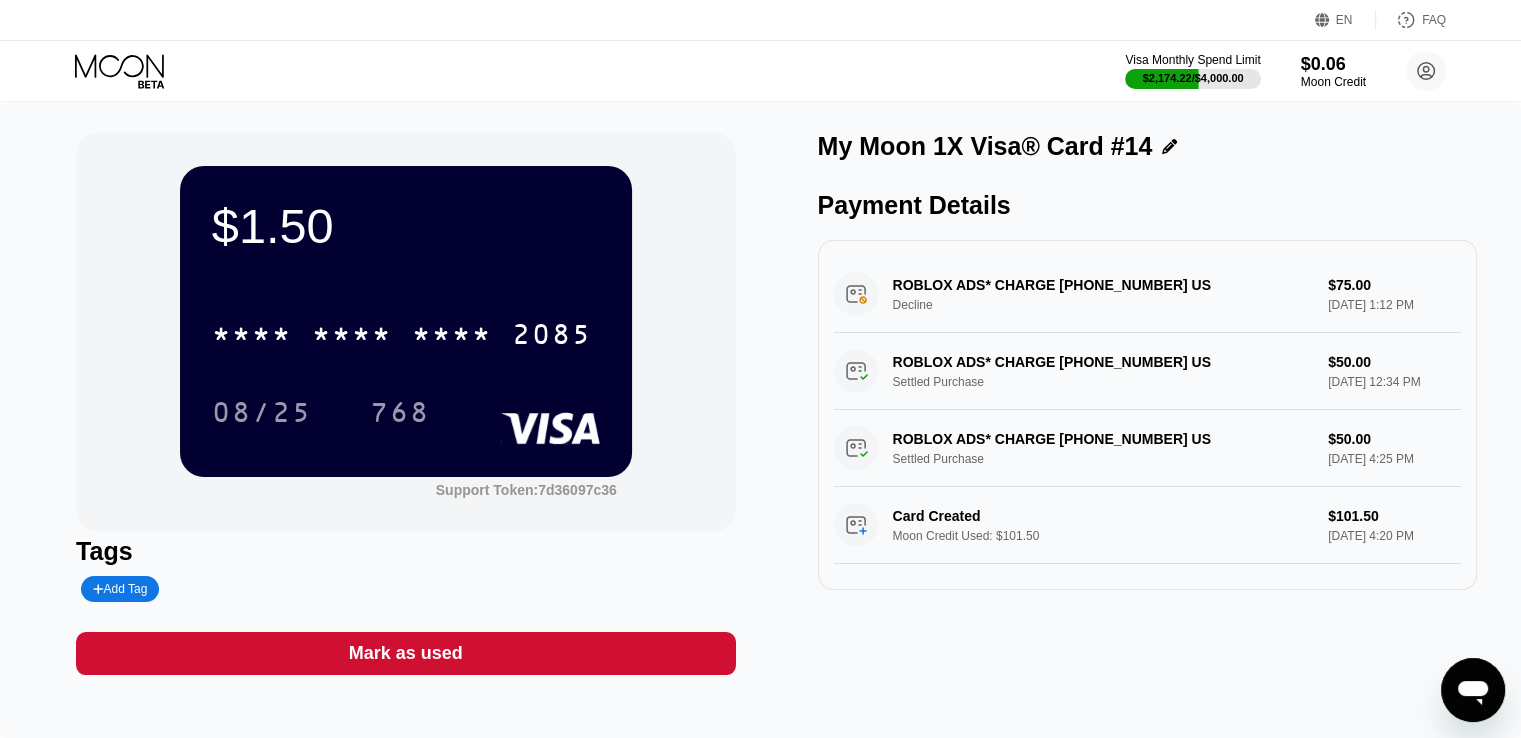 click on "* * * * * * * * * * * * 2085" at bounding box center [402, 334] 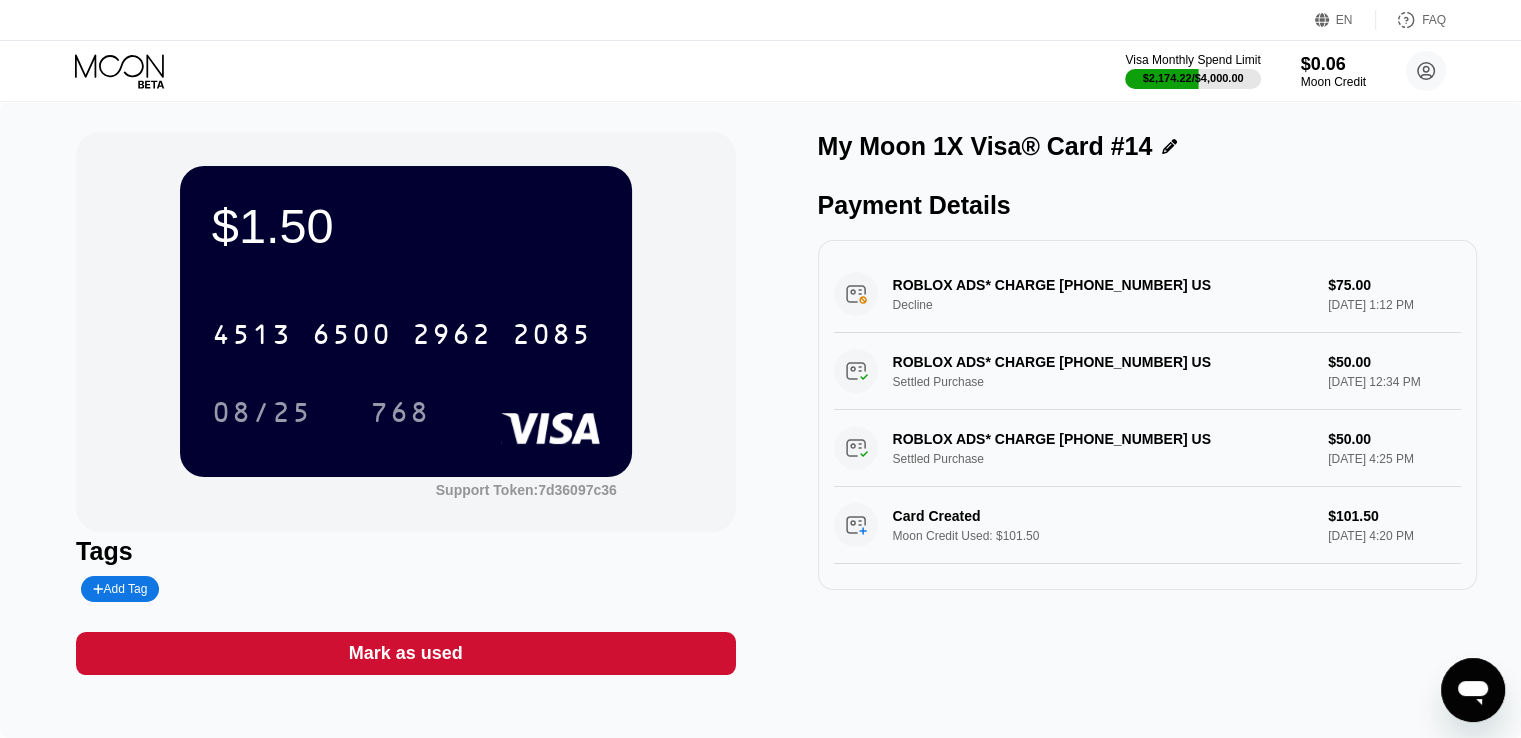 click 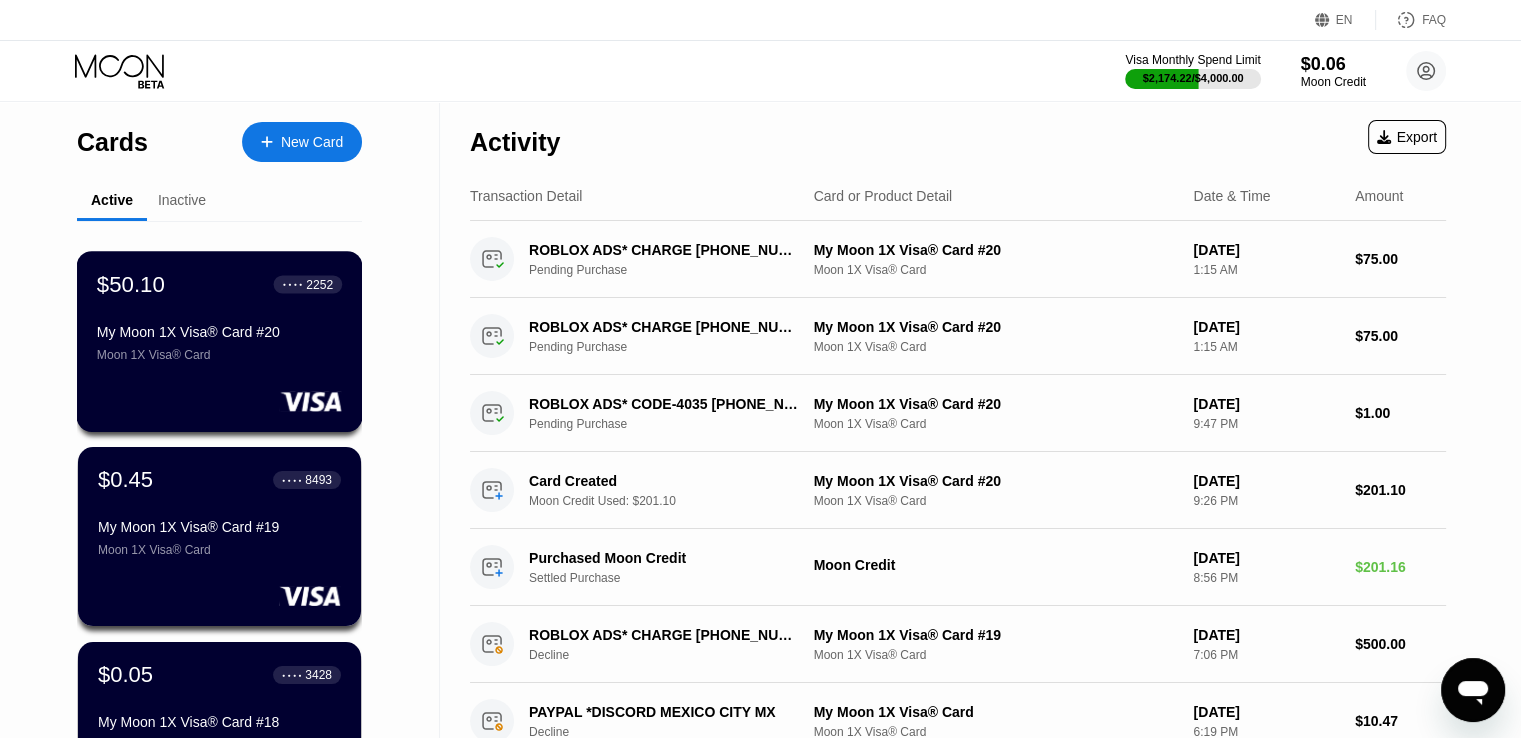 click on "$50.10 ● ● ● ● 2252 My Moon 1X Visa® Card #20 Moon 1X Visa® Card" at bounding box center [220, 341] 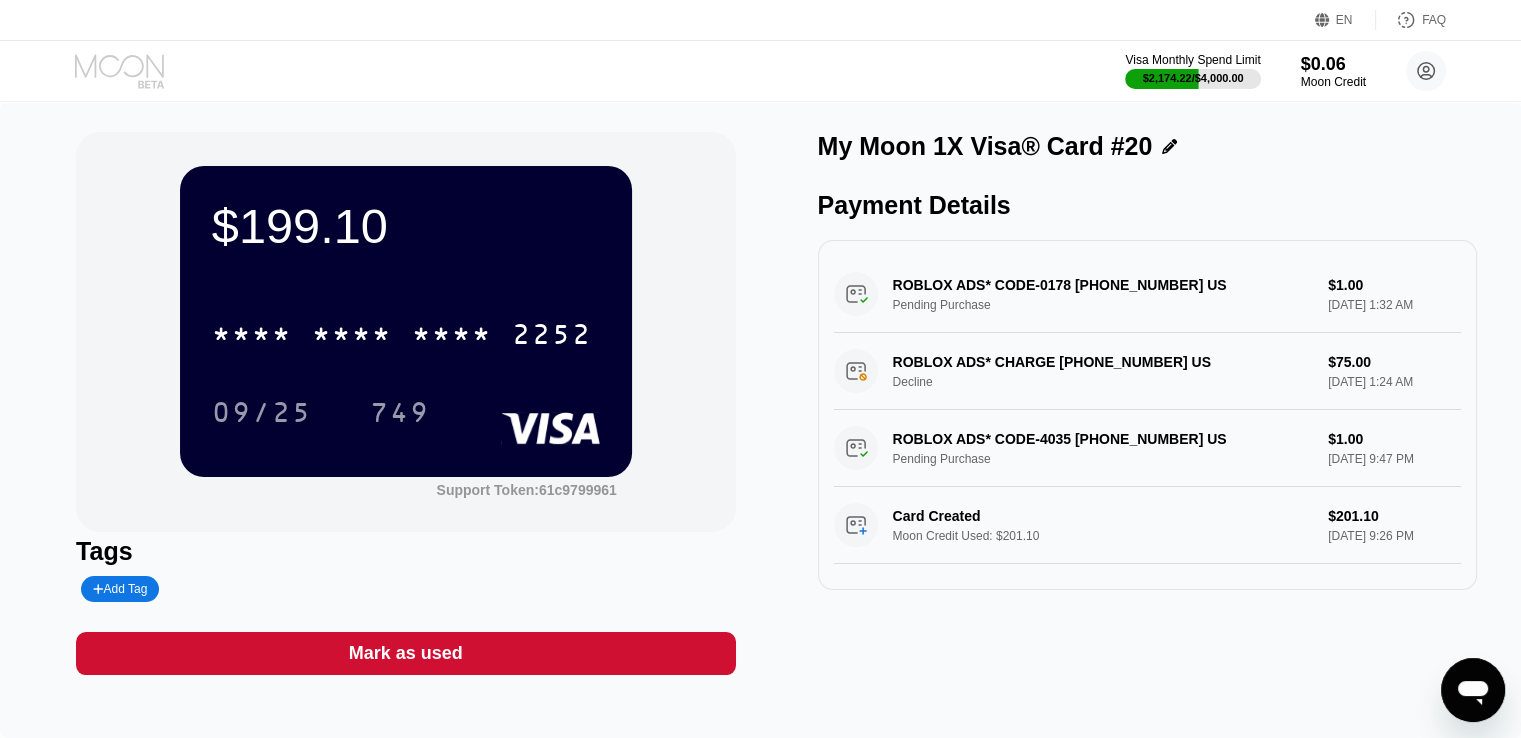 click 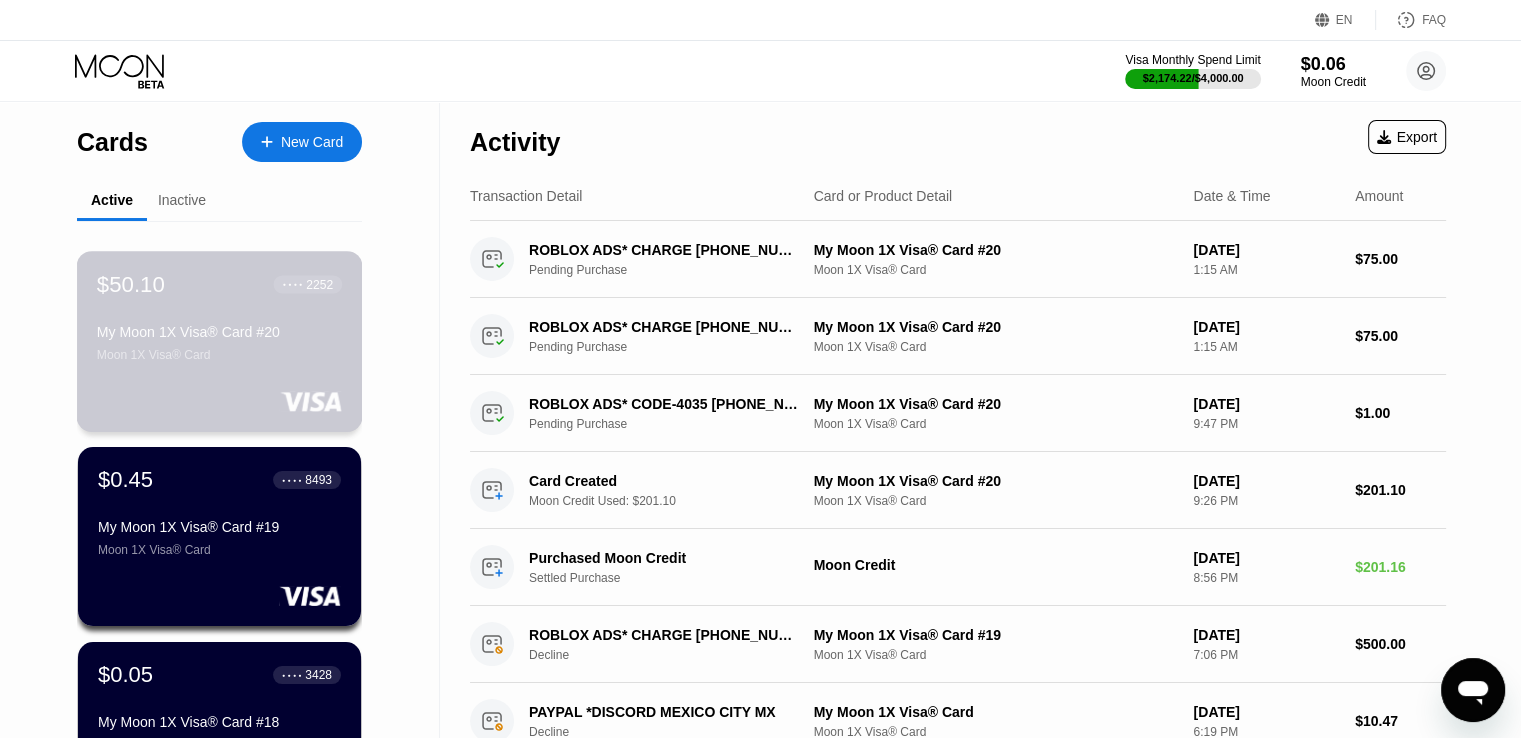 click on "$50.10 ● ● ● ● 2252 My Moon 1X Visa® Card #20 Moon 1X Visa® Card" at bounding box center [220, 341] 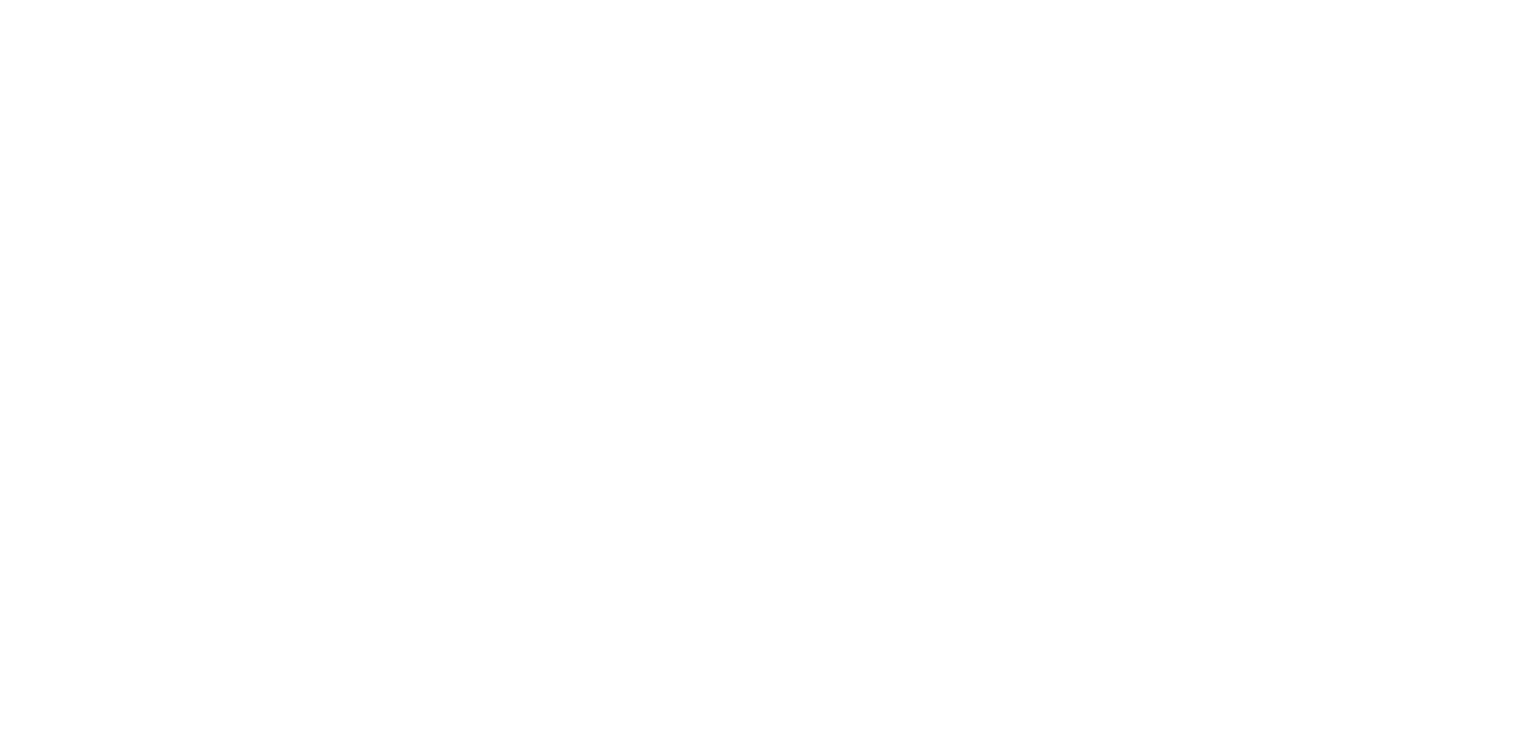 scroll, scrollTop: 0, scrollLeft: 0, axis: both 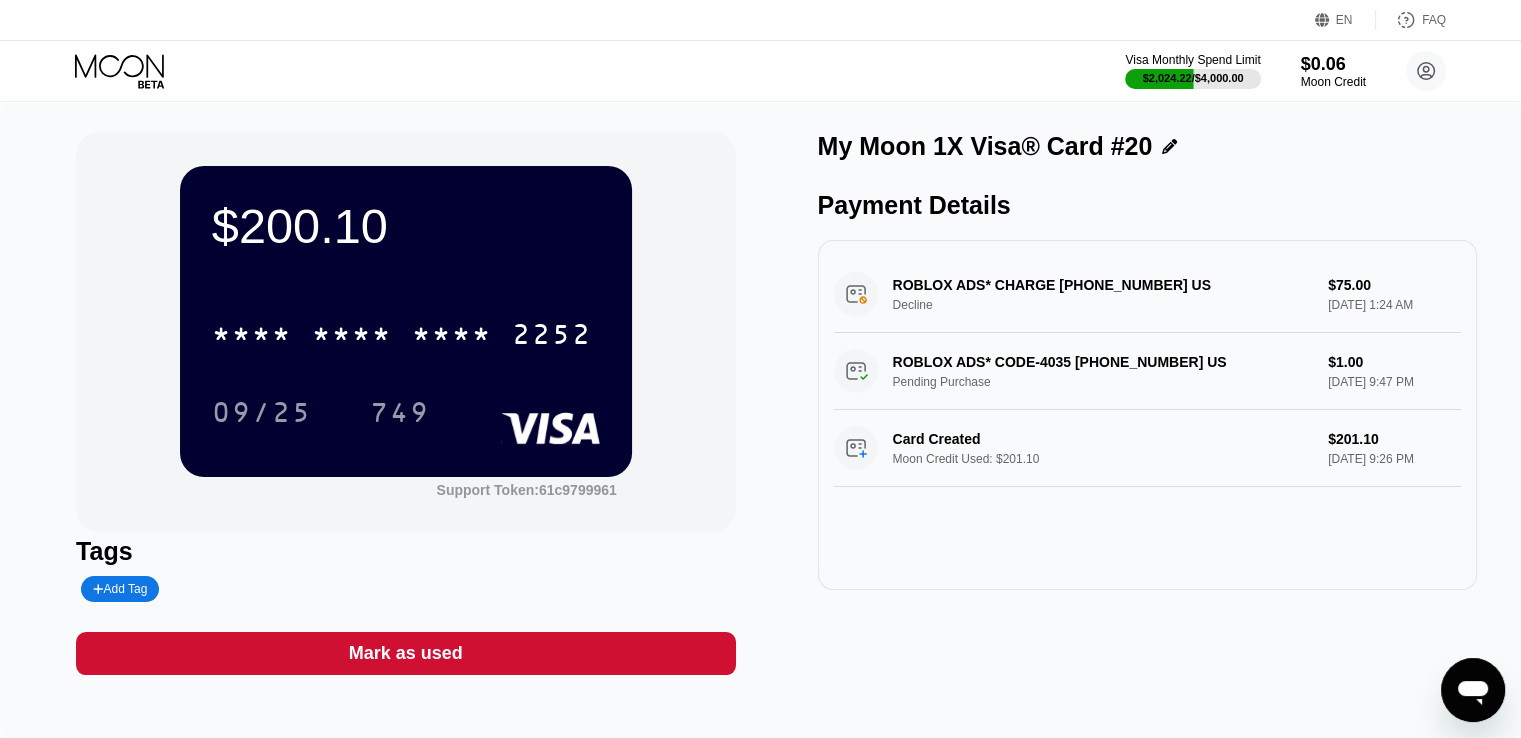click 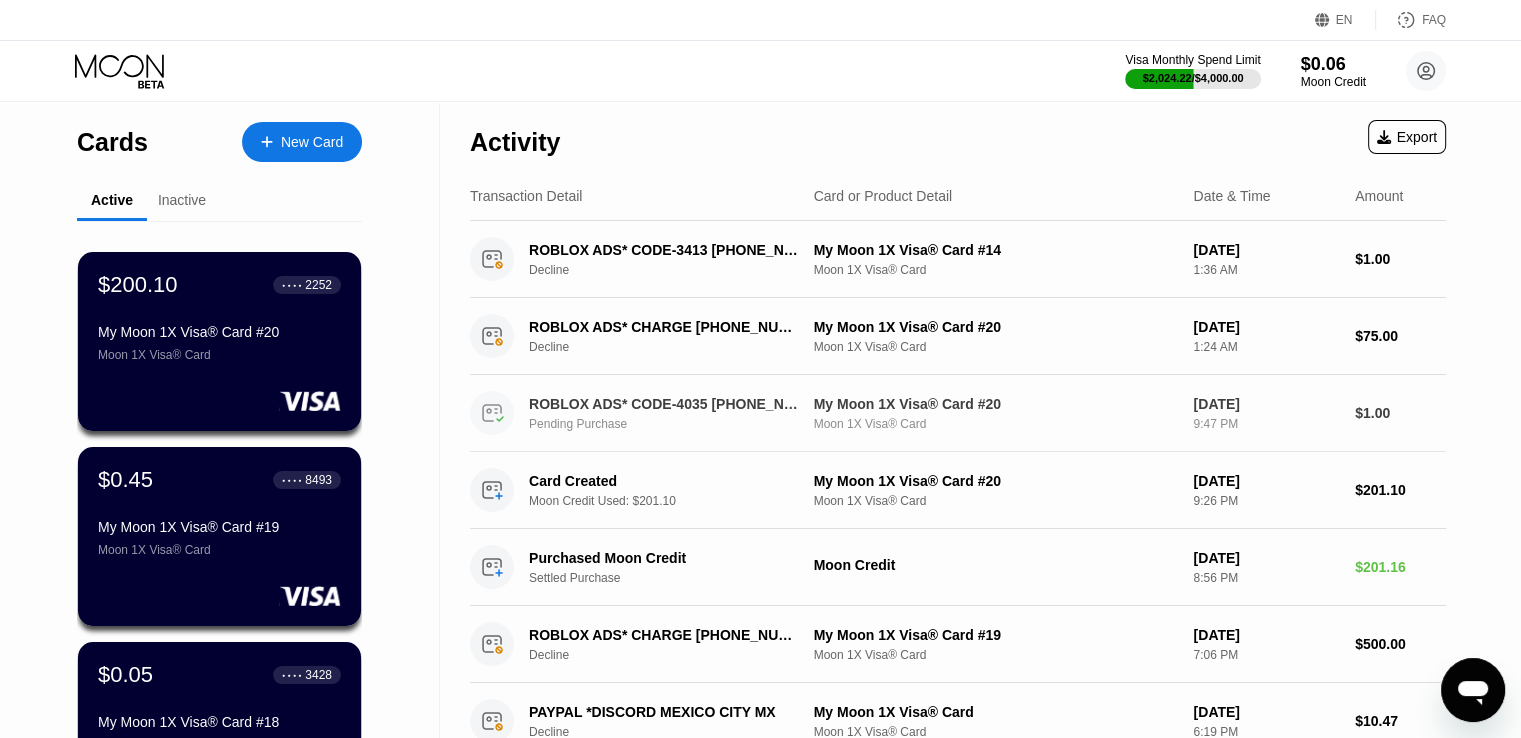 scroll, scrollTop: 0, scrollLeft: 0, axis: both 